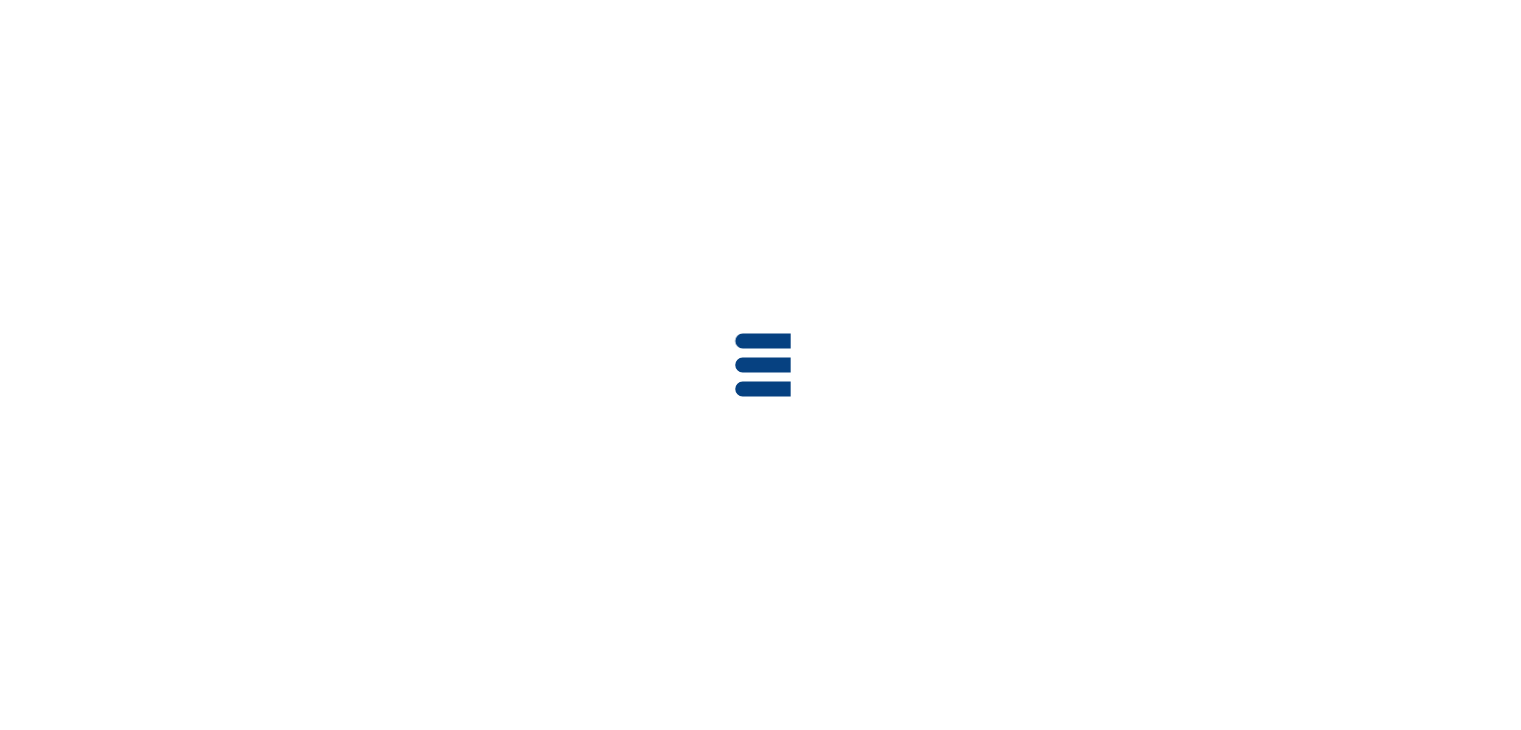 scroll, scrollTop: 0, scrollLeft: 0, axis: both 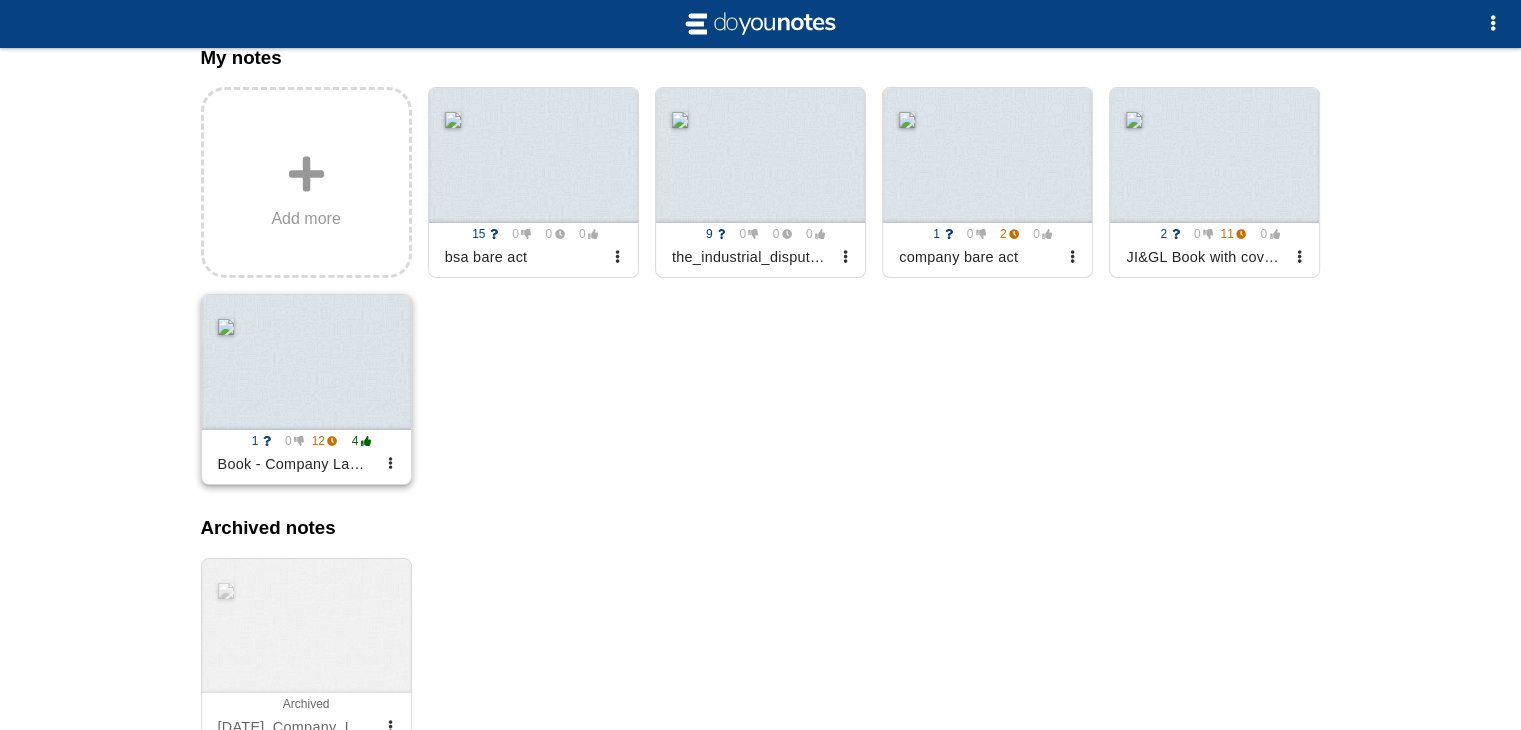 click at bounding box center (306, 362) 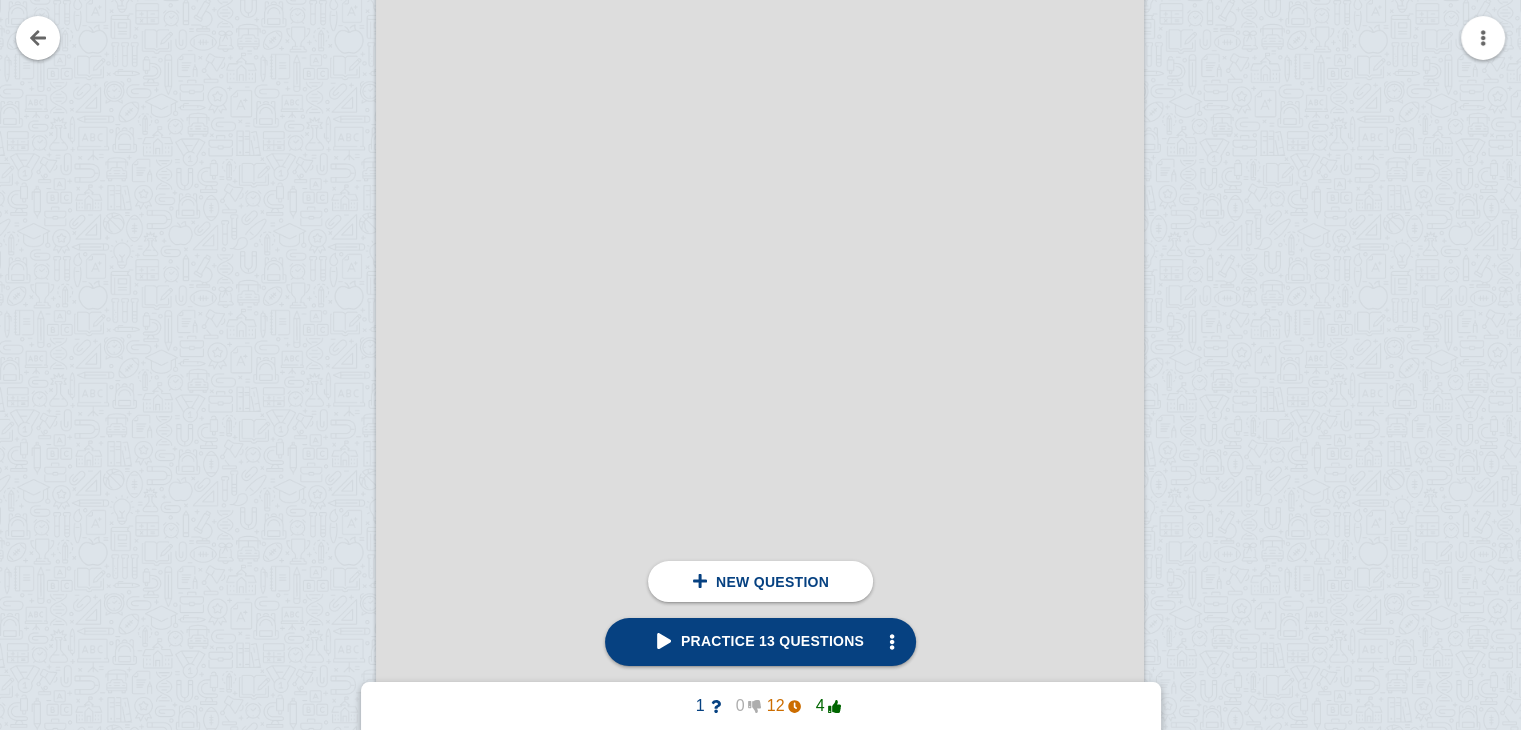 scroll, scrollTop: 488, scrollLeft: 0, axis: vertical 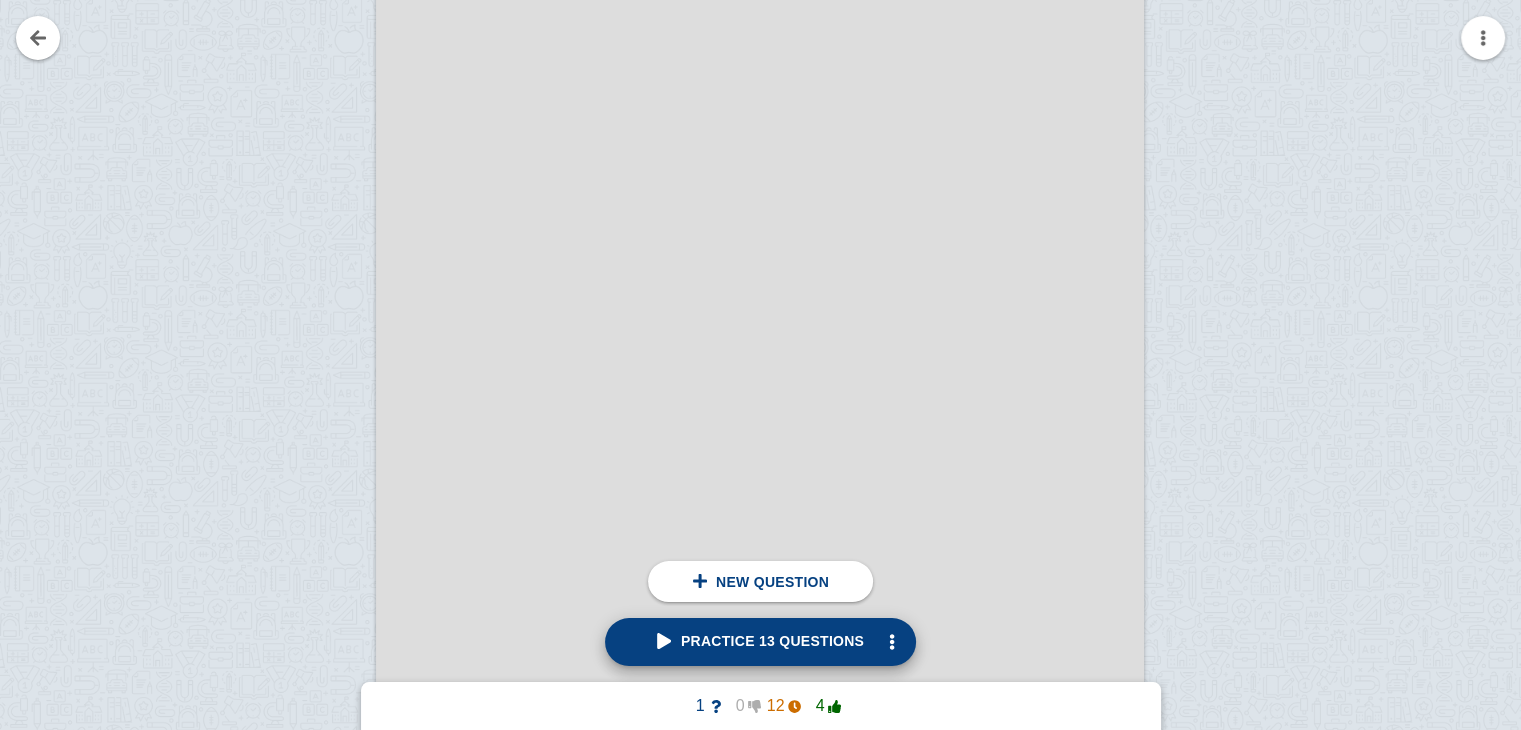 click on "Practice 13 questions" at bounding box center [760, 641] 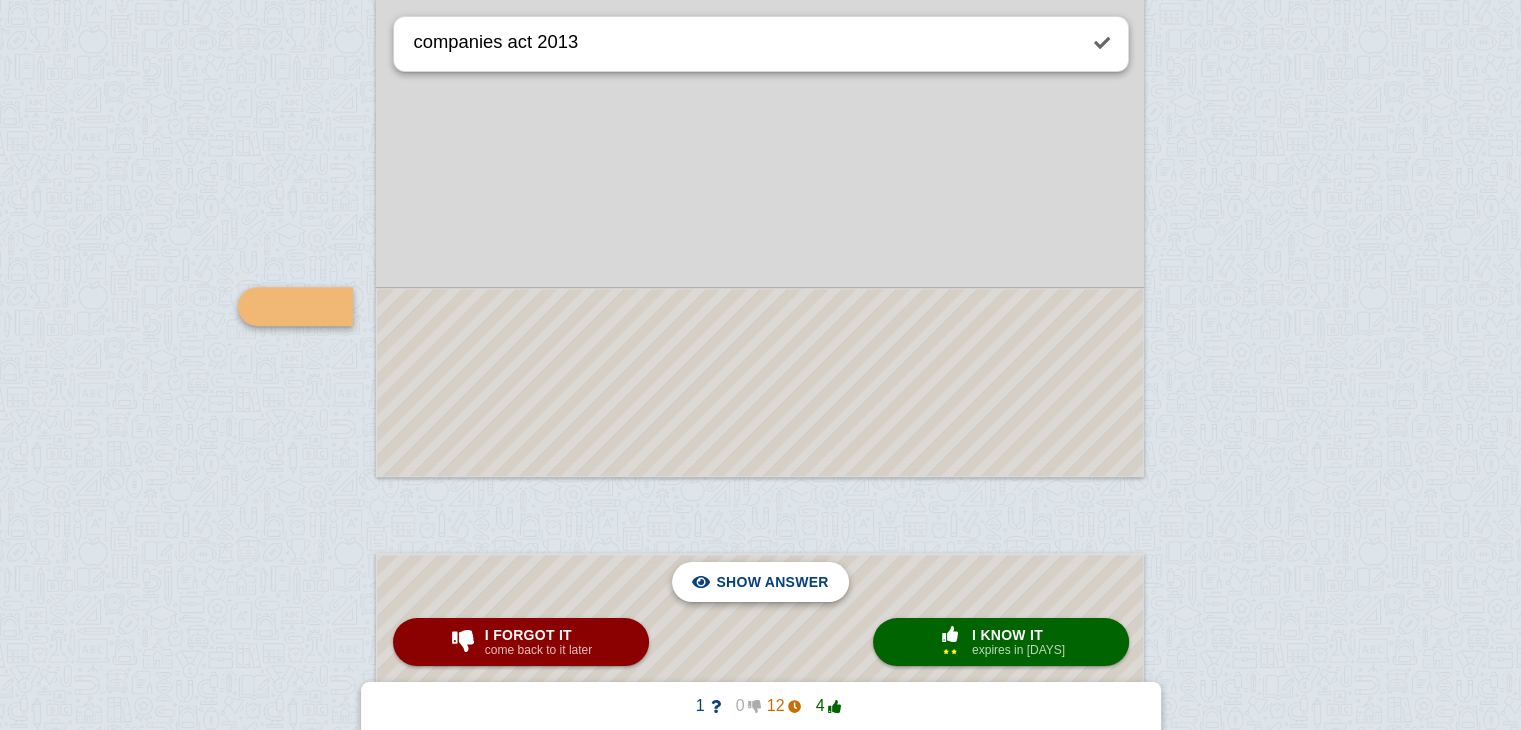 scroll, scrollTop: 47532, scrollLeft: 0, axis: vertical 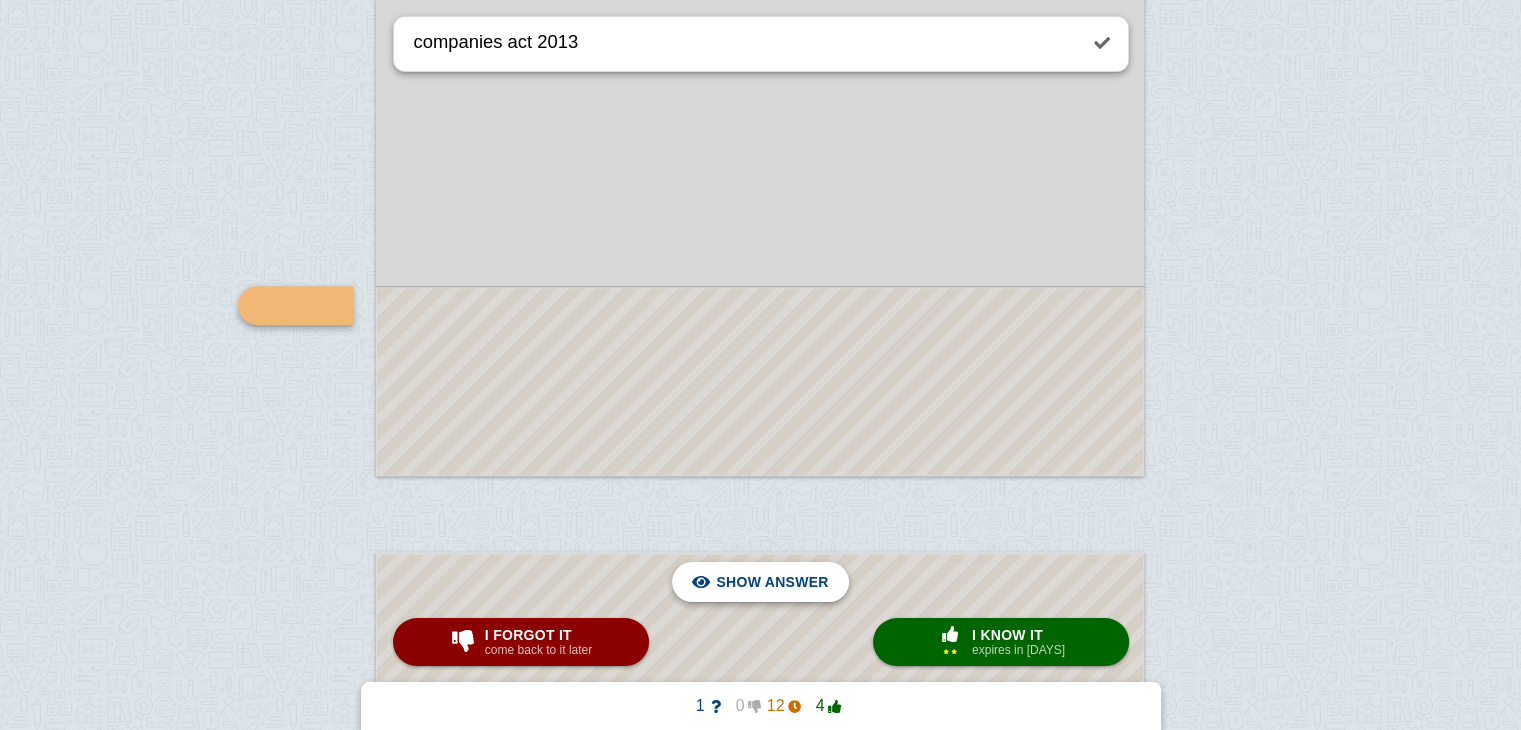 click on "Hide answer" at bounding box center (776, 582) 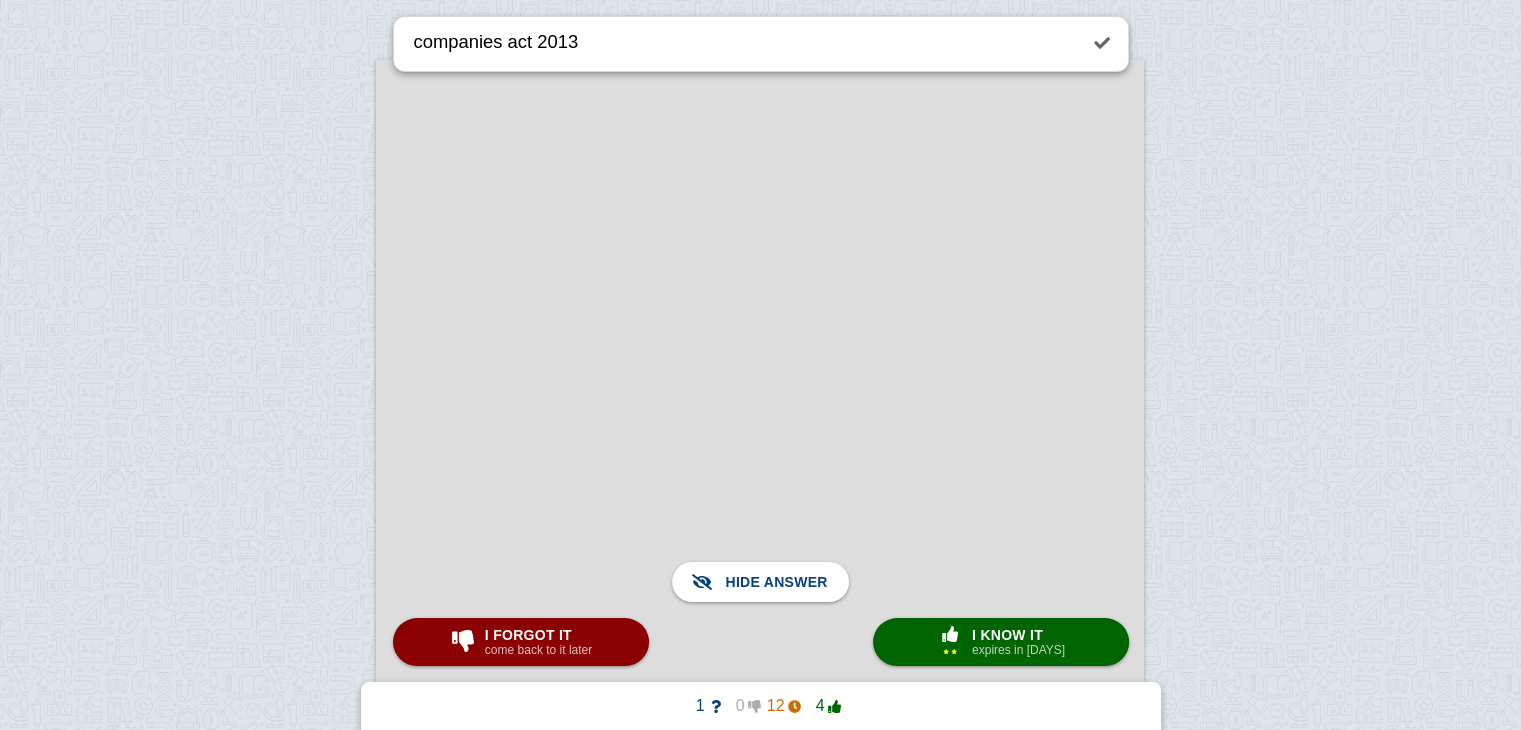 scroll, scrollTop: 48027, scrollLeft: 0, axis: vertical 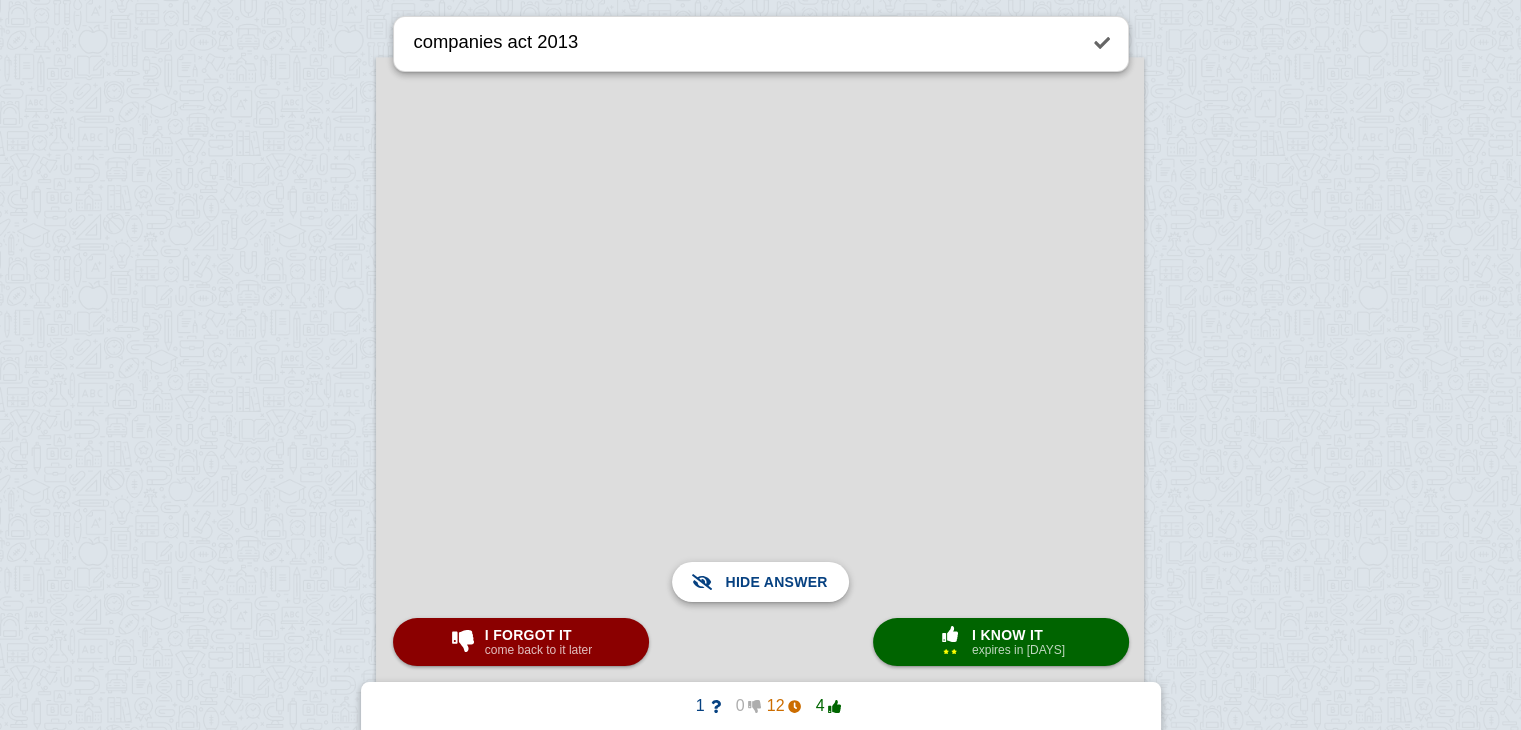 click on "Show answer" at bounding box center (772, 582) 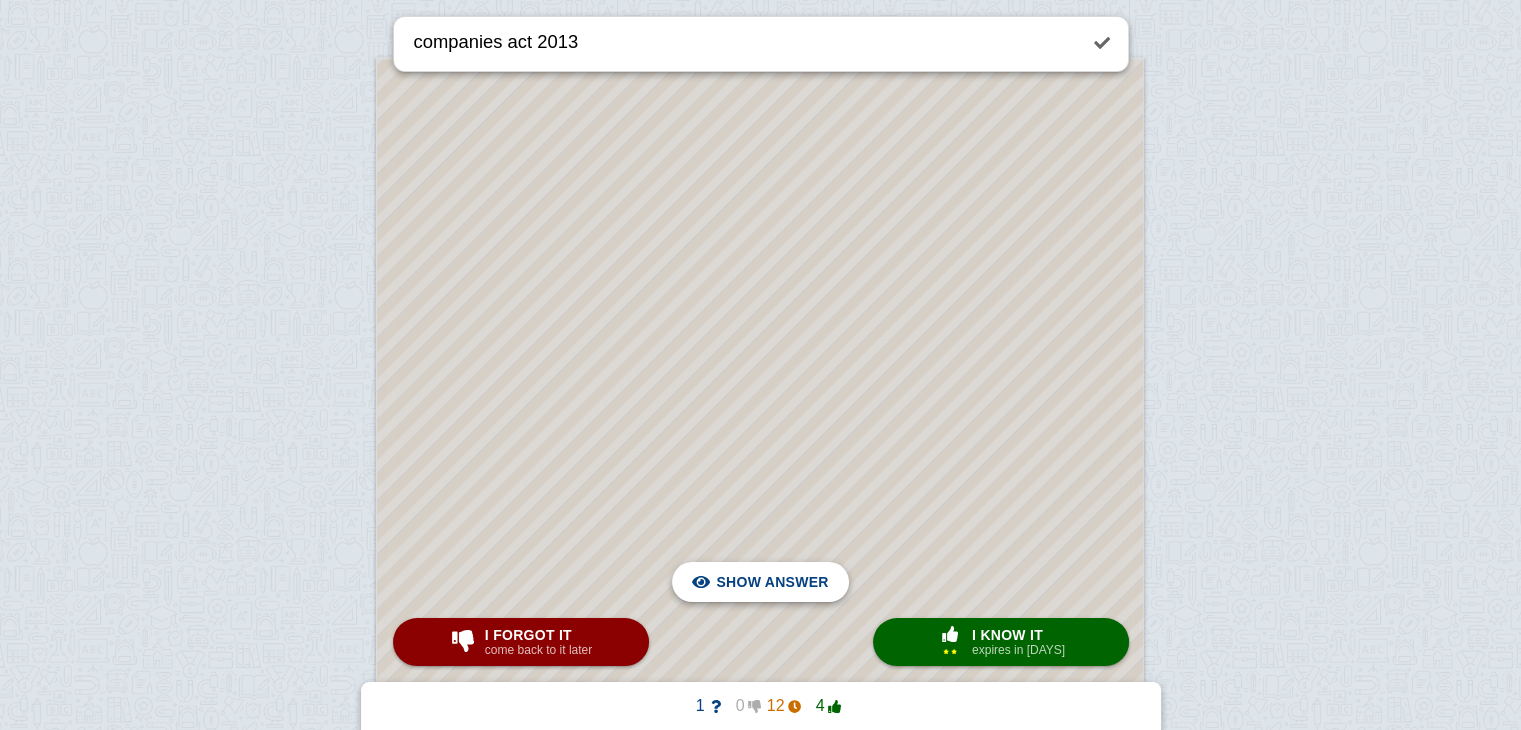 click on "Hide answer Show answer" at bounding box center (760, 582) 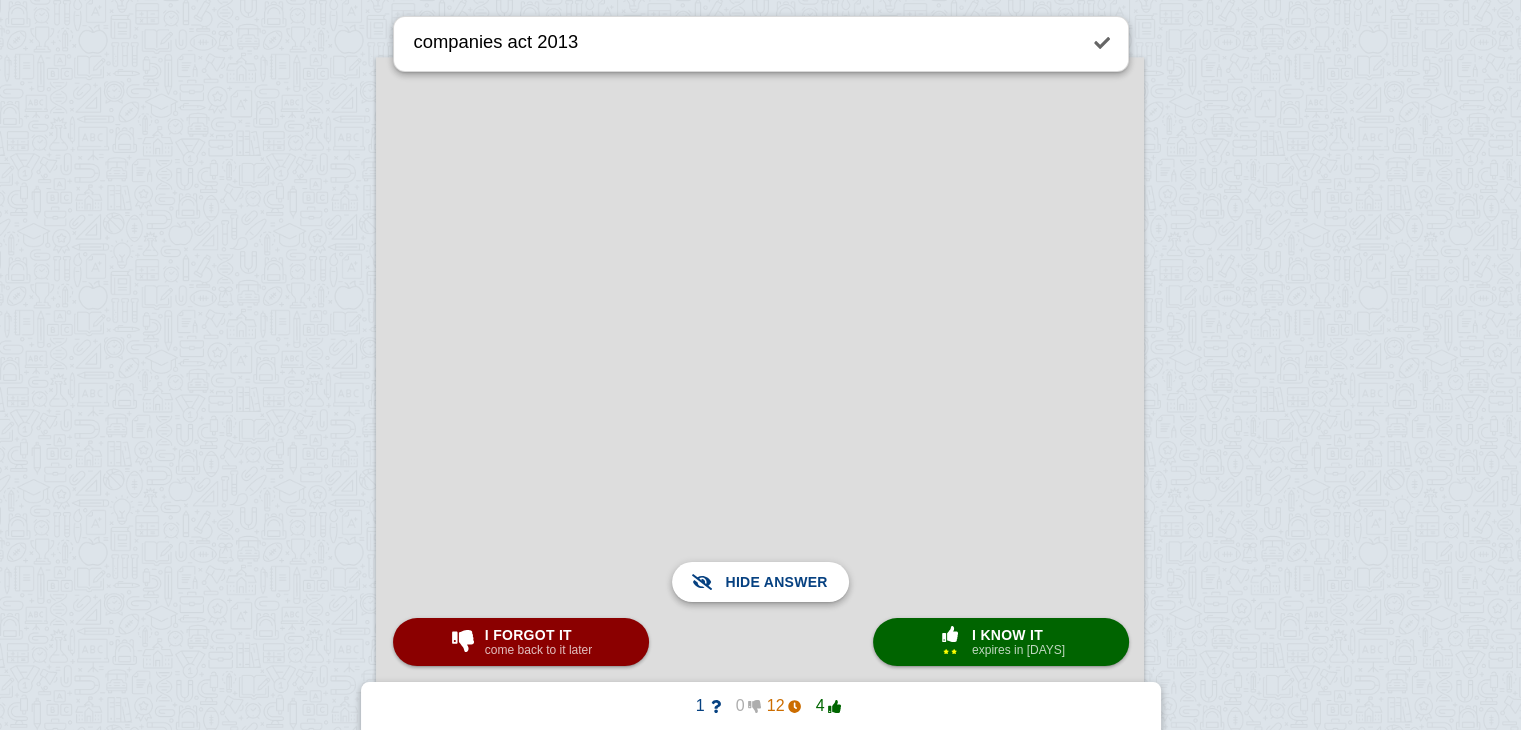 click on "Hide answer Show answer" at bounding box center (760, 582) 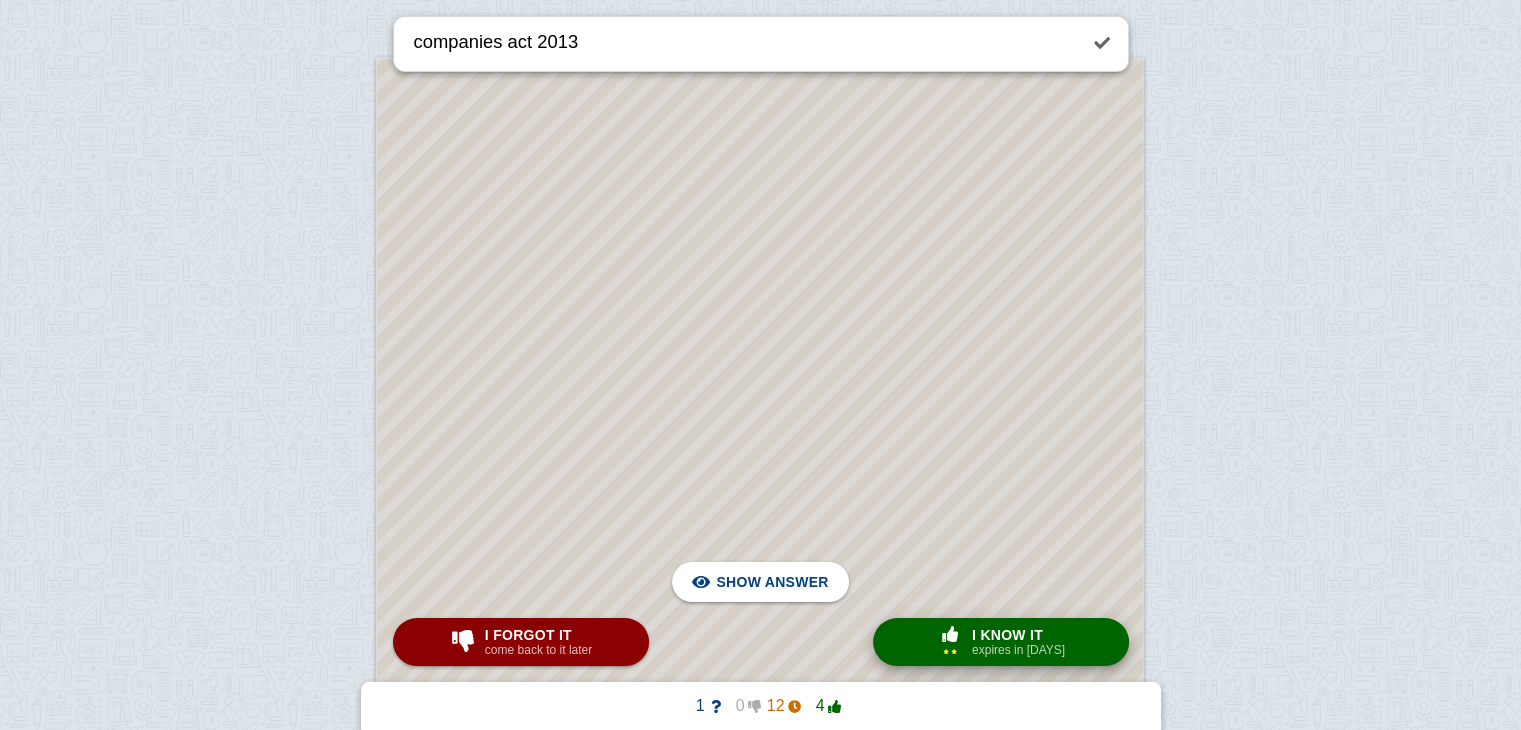 click on "I know it" at bounding box center [1018, 635] 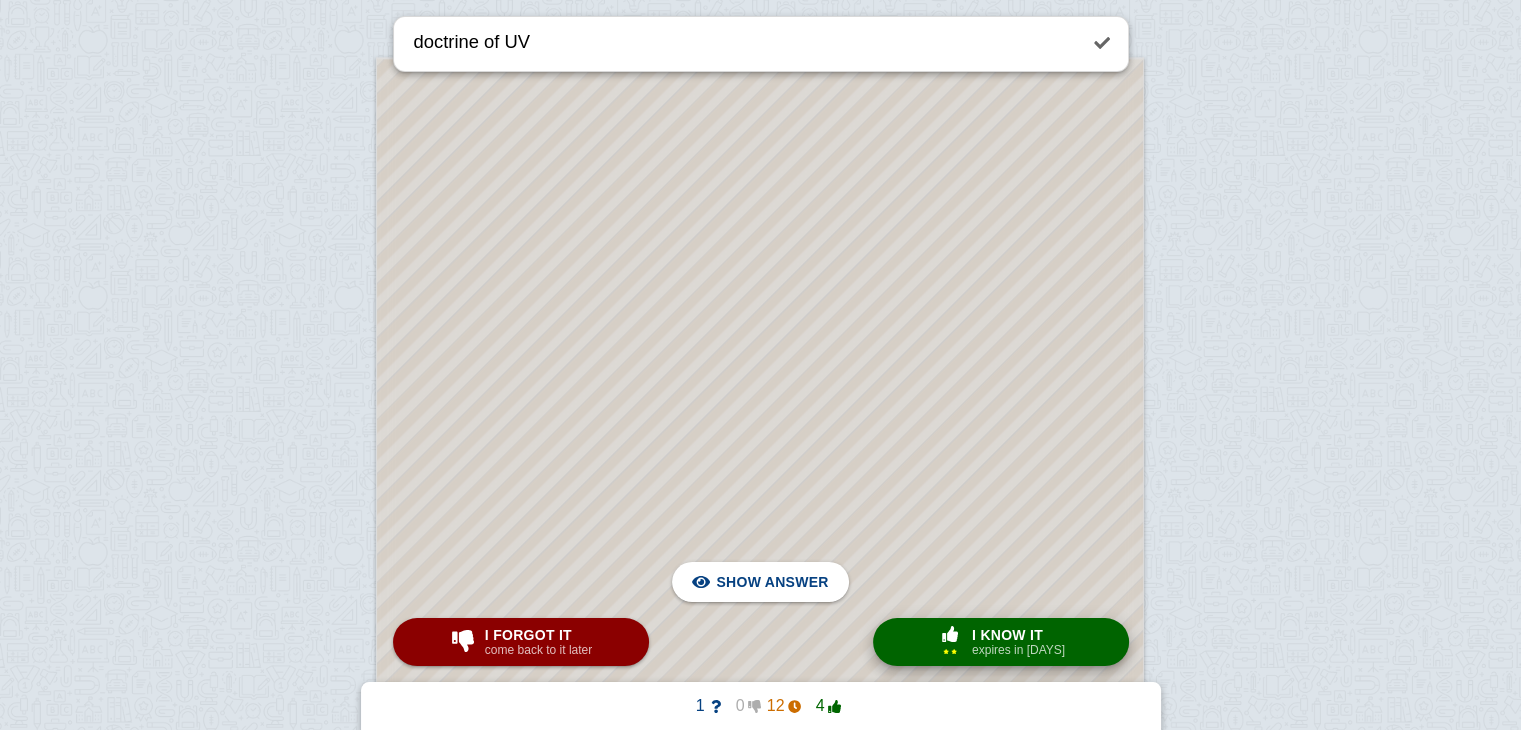 scroll, scrollTop: 49090, scrollLeft: 0, axis: vertical 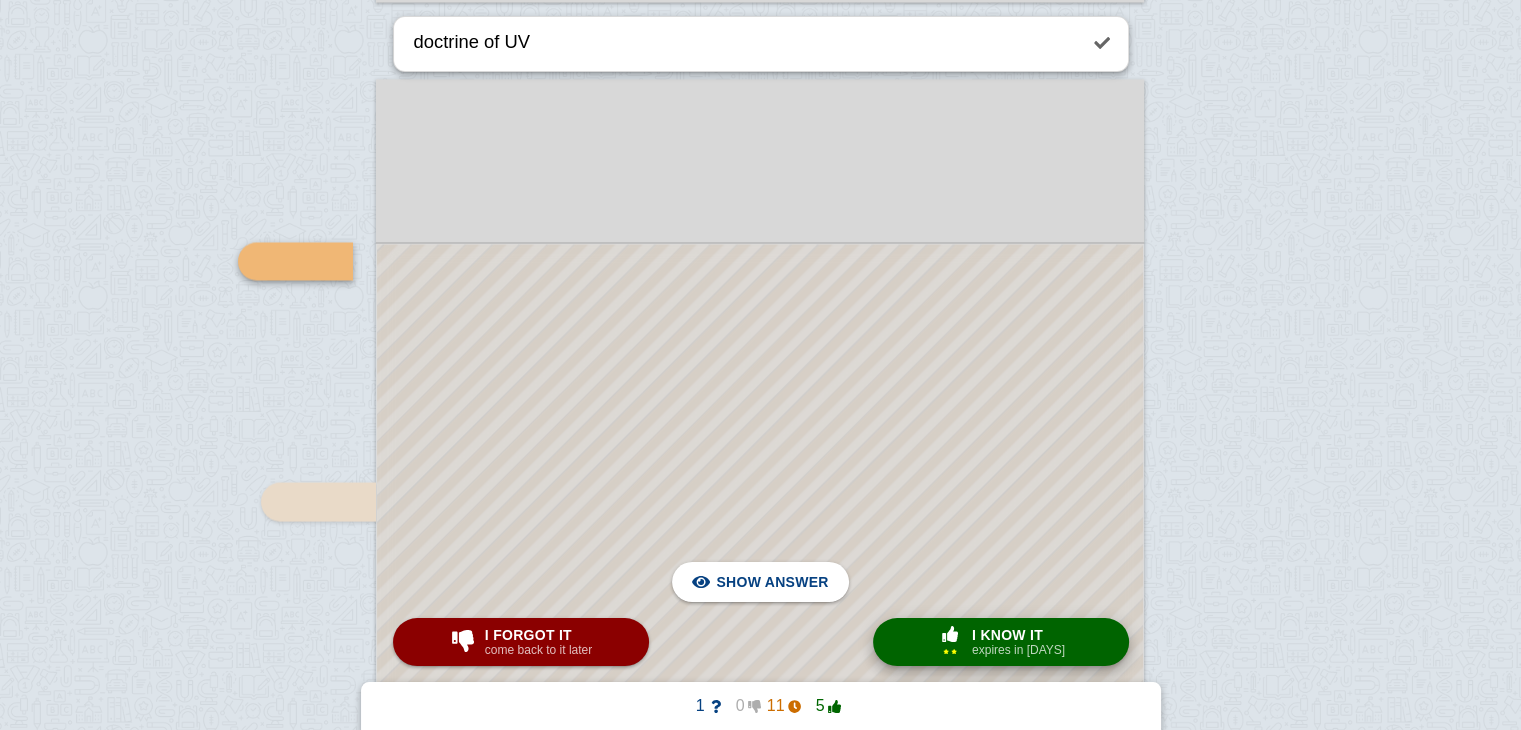 click on "× 2 I know it expires in [DAYS]" at bounding box center (1001, 642) 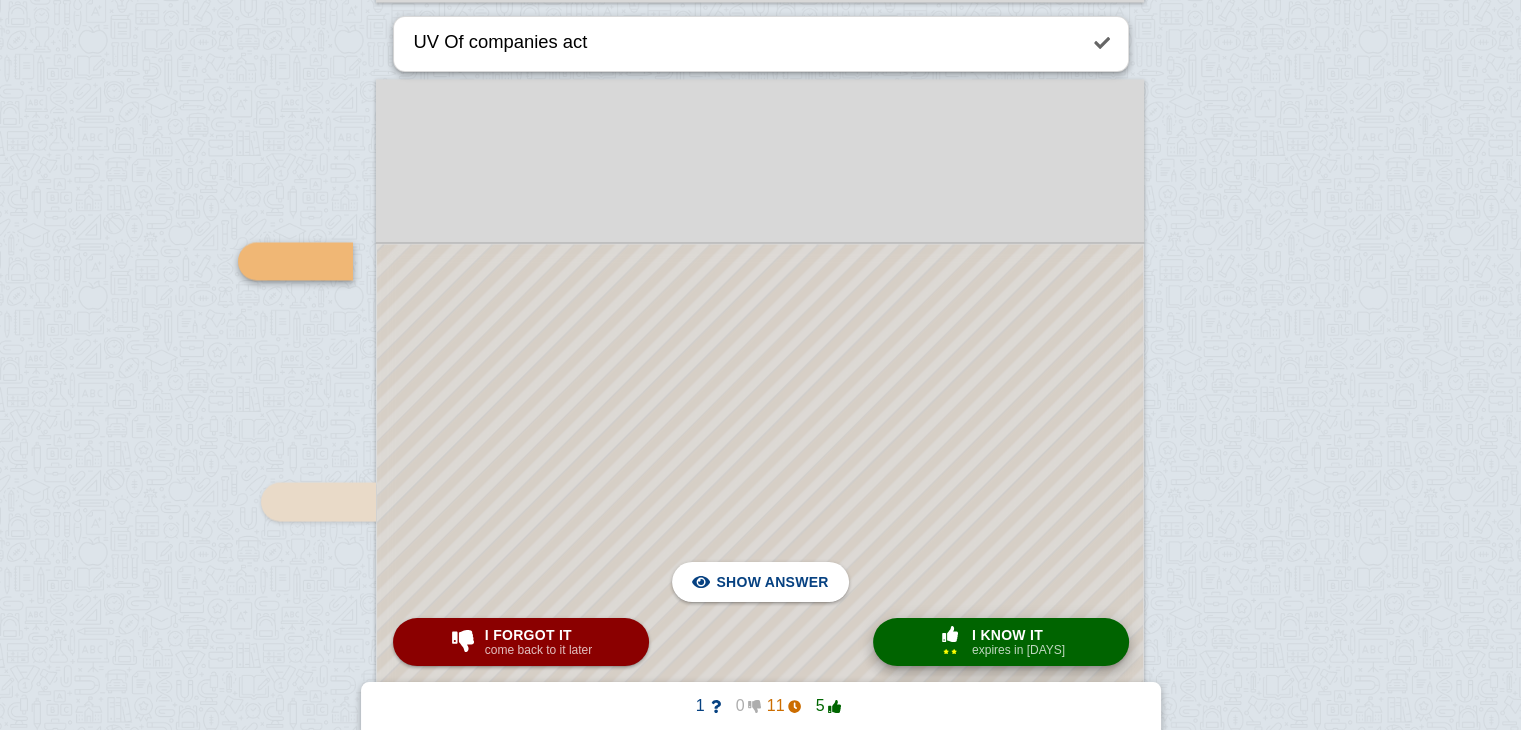 scroll, scrollTop: 49331, scrollLeft: 0, axis: vertical 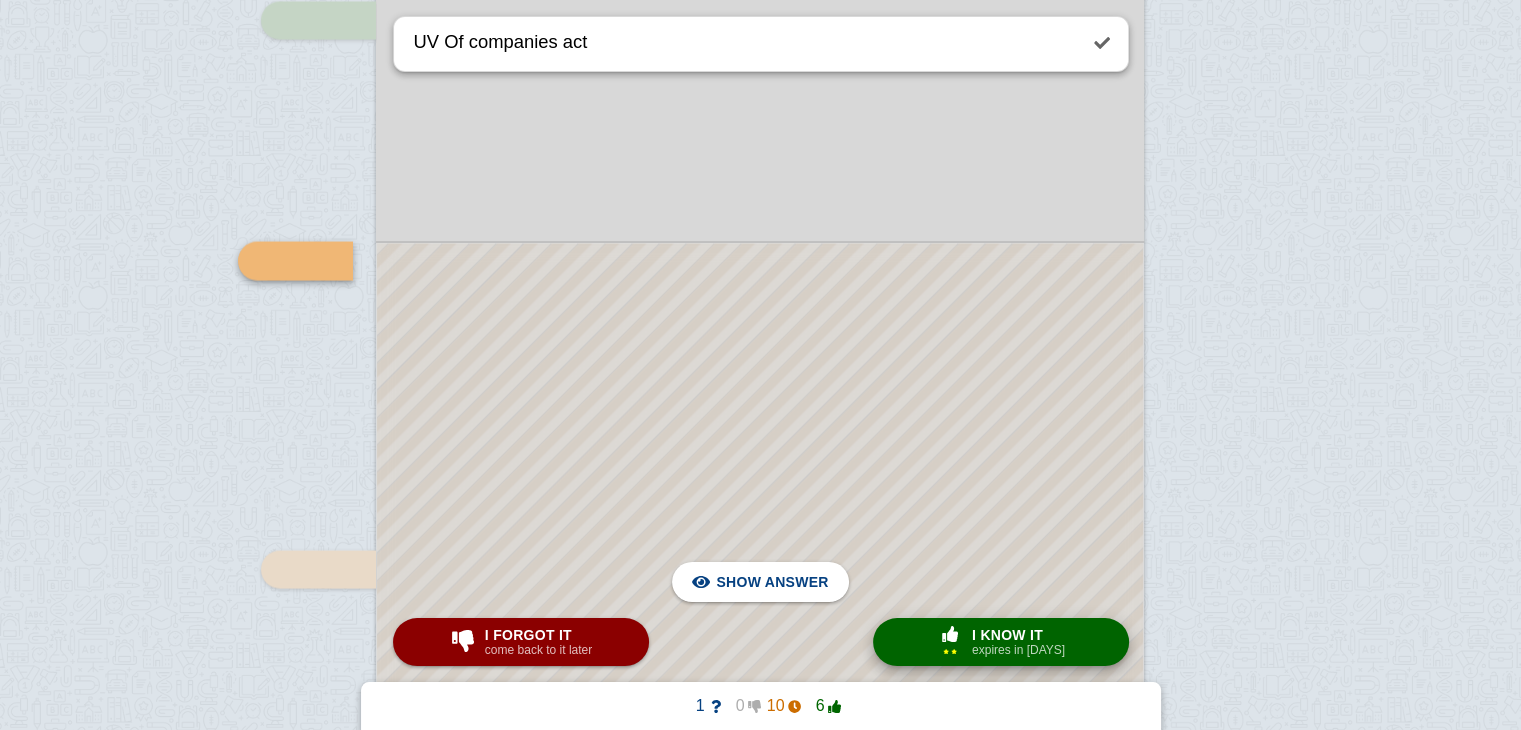 click on "× 2 I know it expires in [DAYS]" at bounding box center (1001, 642) 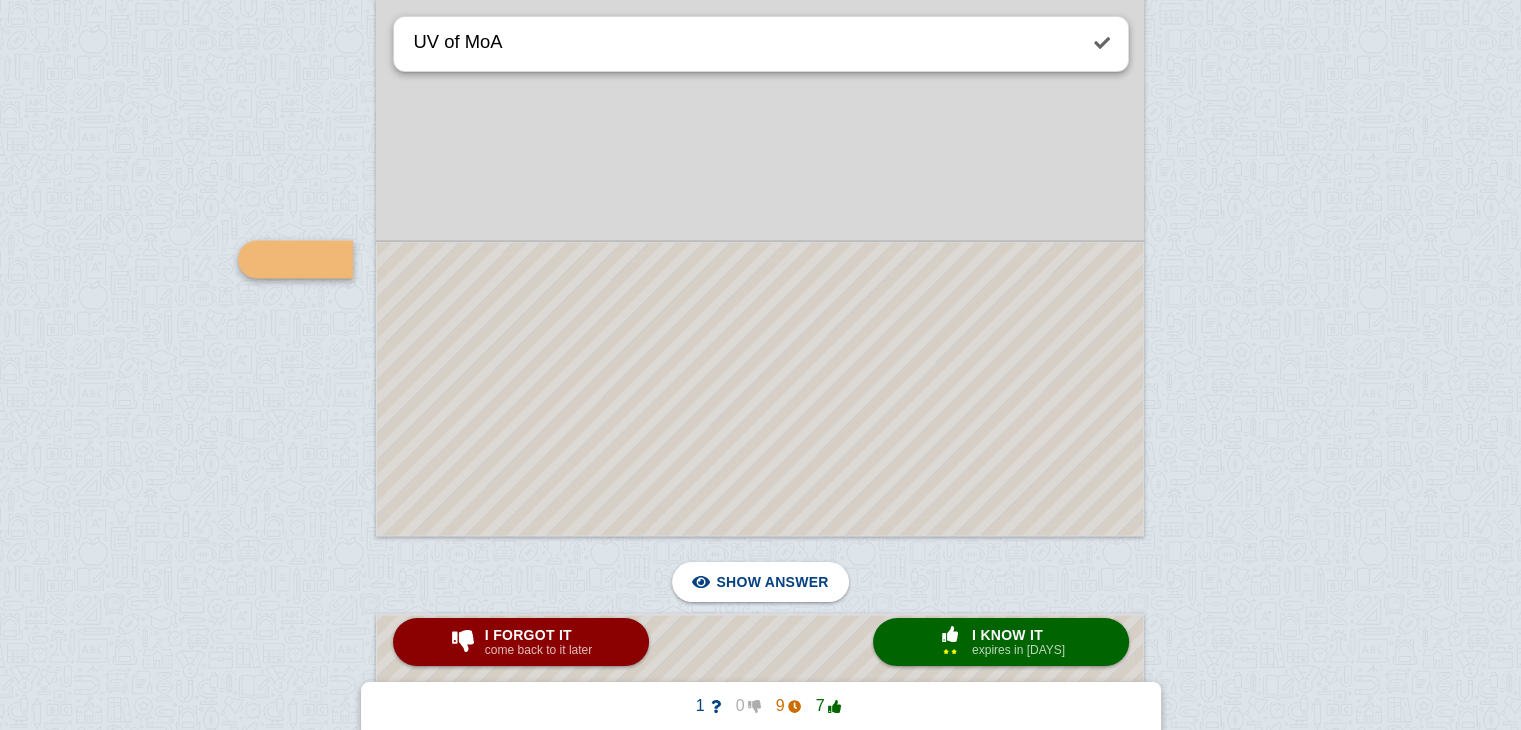 scroll, scrollTop: 49350, scrollLeft: 0, axis: vertical 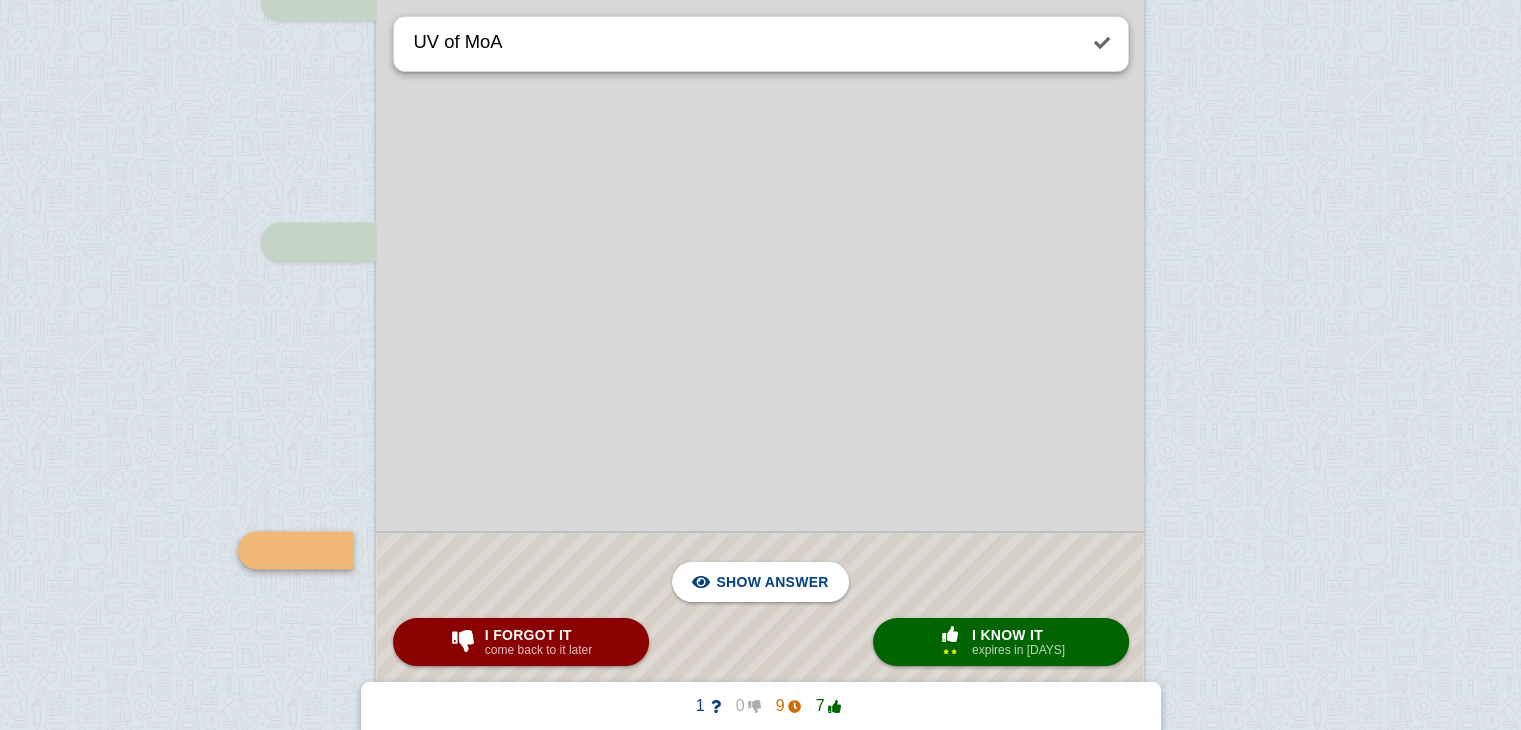 click at bounding box center [760, 466280] 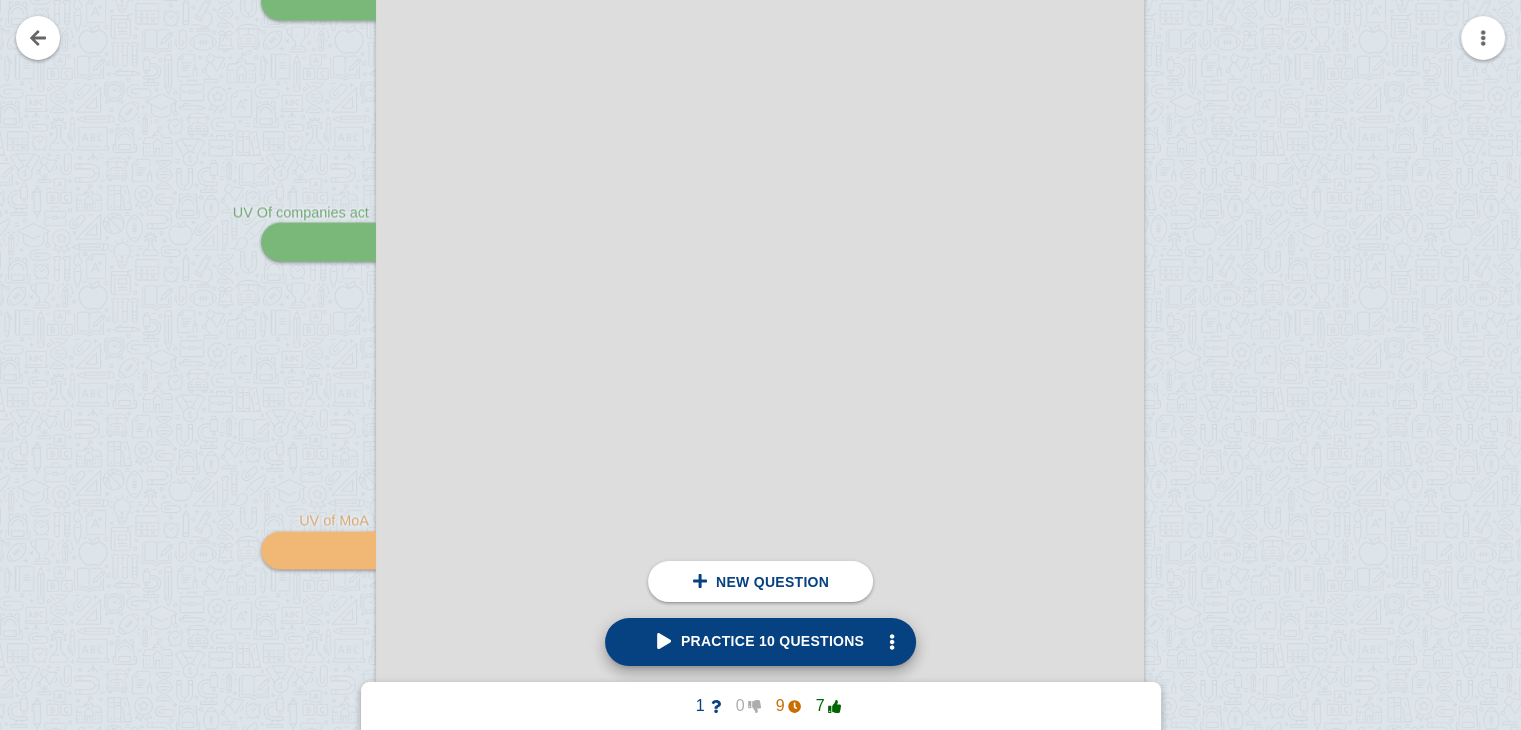 click on "Practice 10 questions" at bounding box center [760, 642] 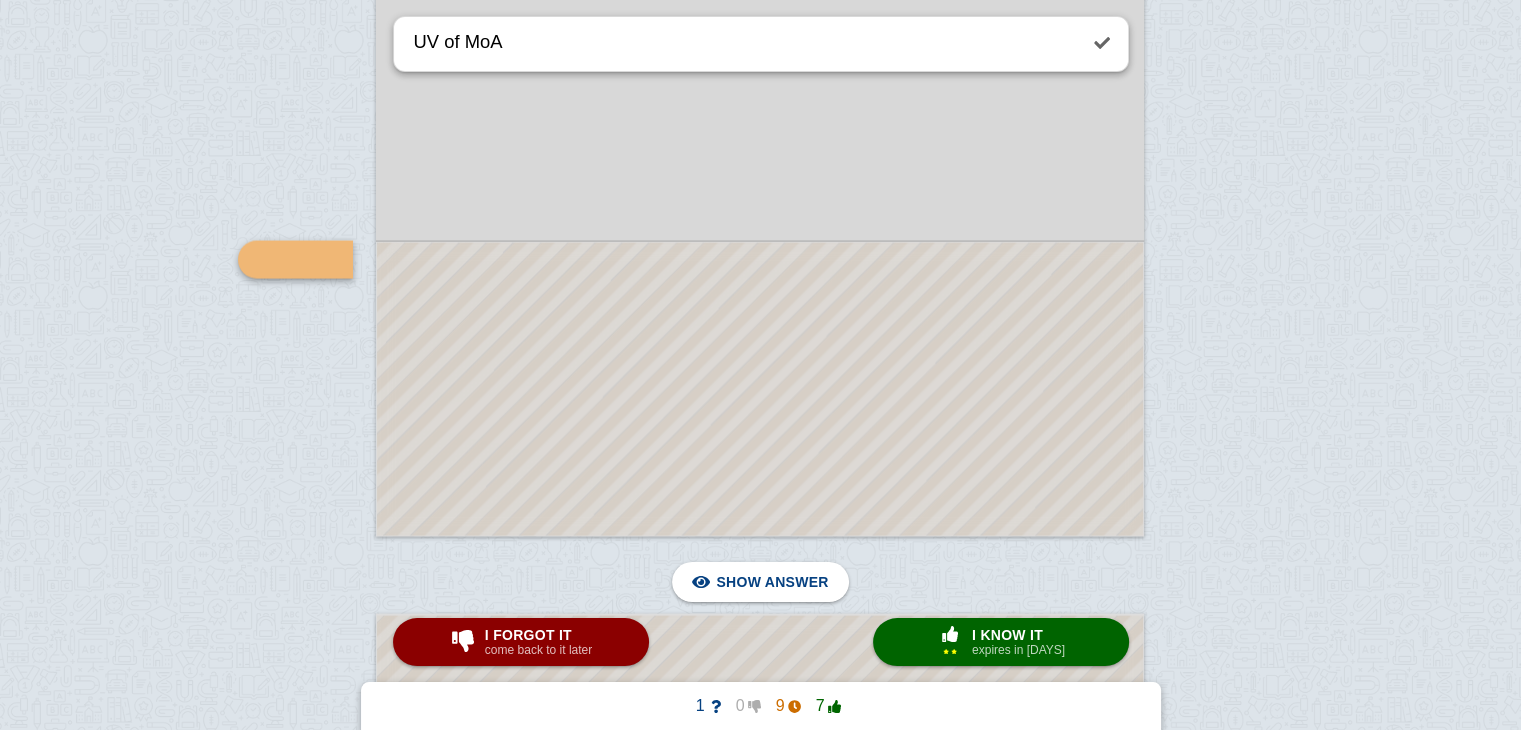 scroll, scrollTop: 49716, scrollLeft: 0, axis: vertical 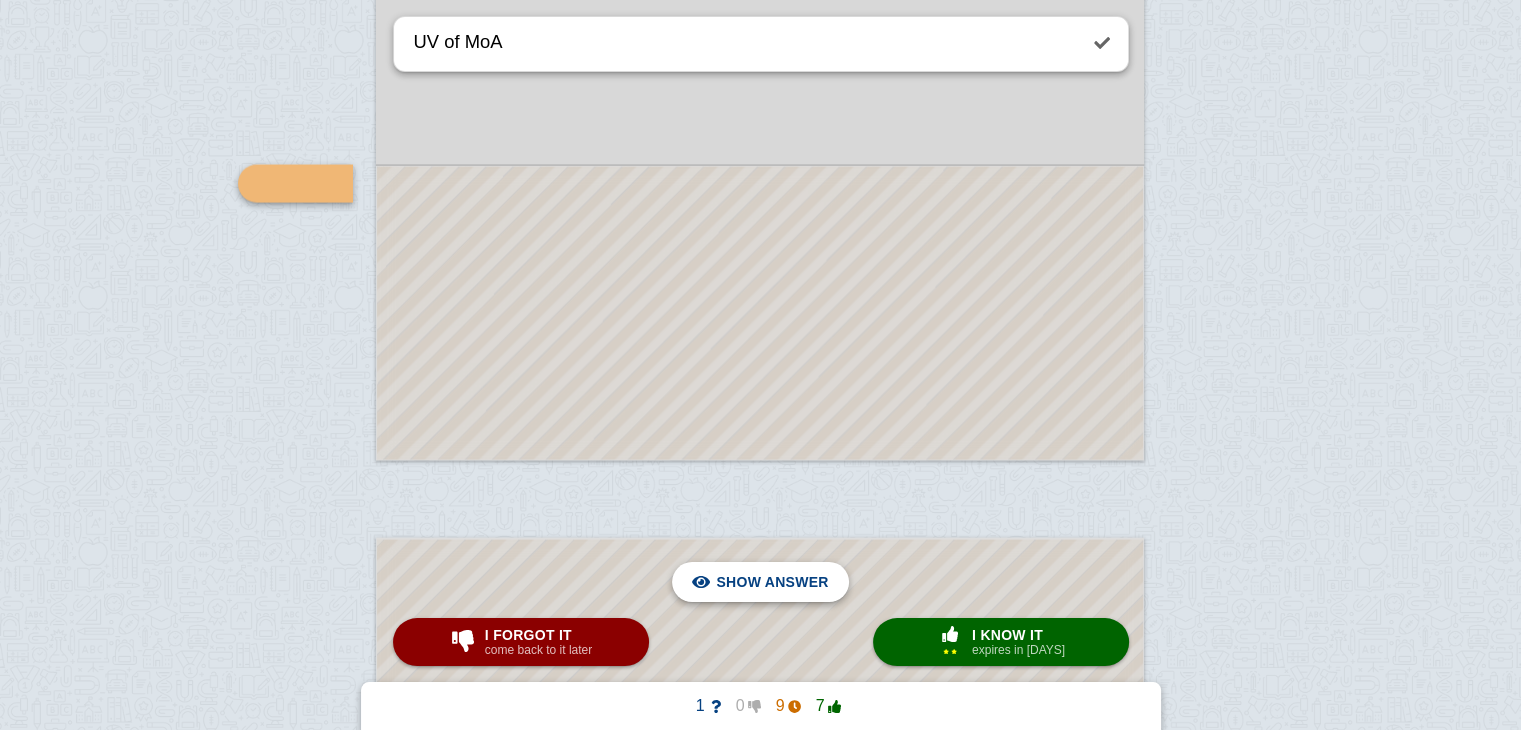 click on "Hide answer" at bounding box center [776, 582] 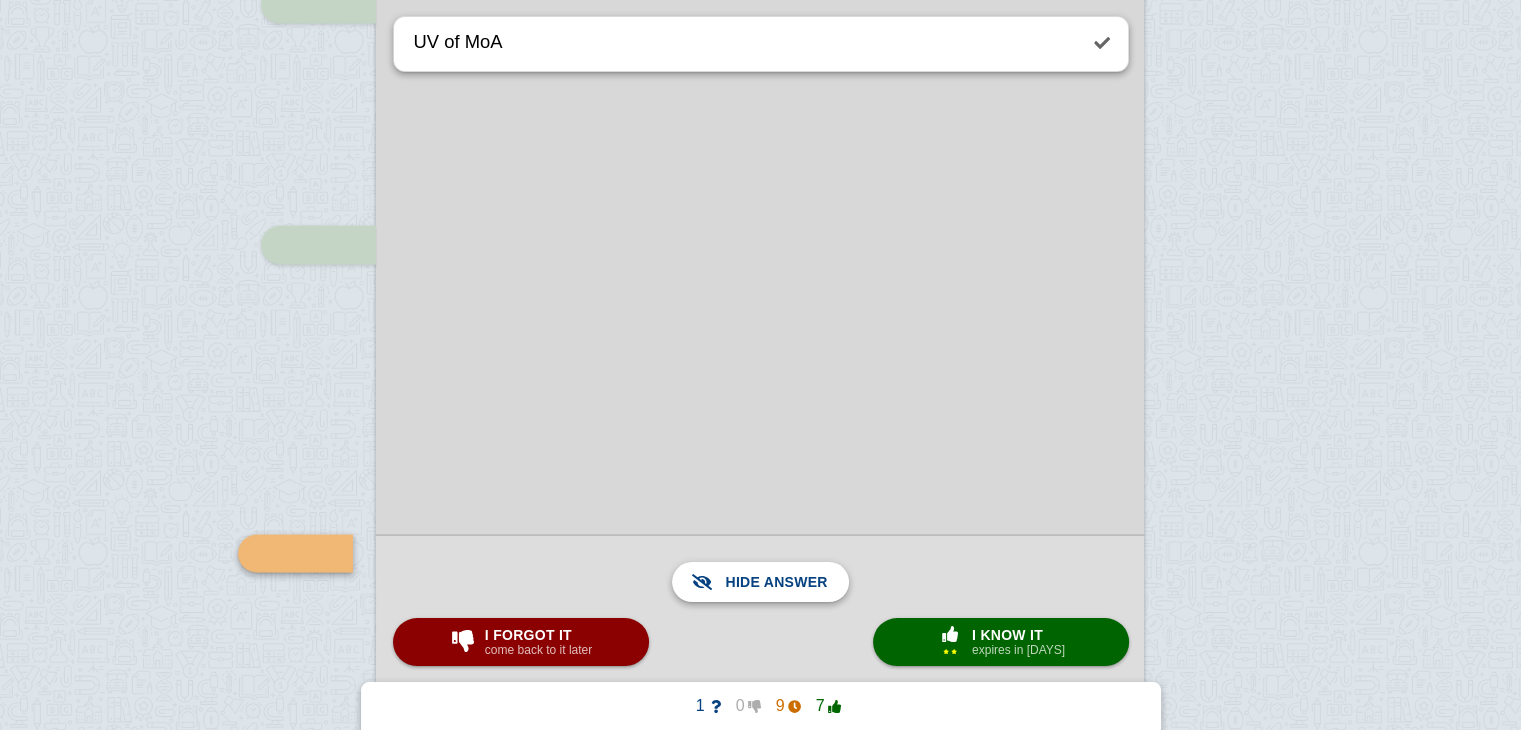 scroll, scrollTop: 49348, scrollLeft: 0, axis: vertical 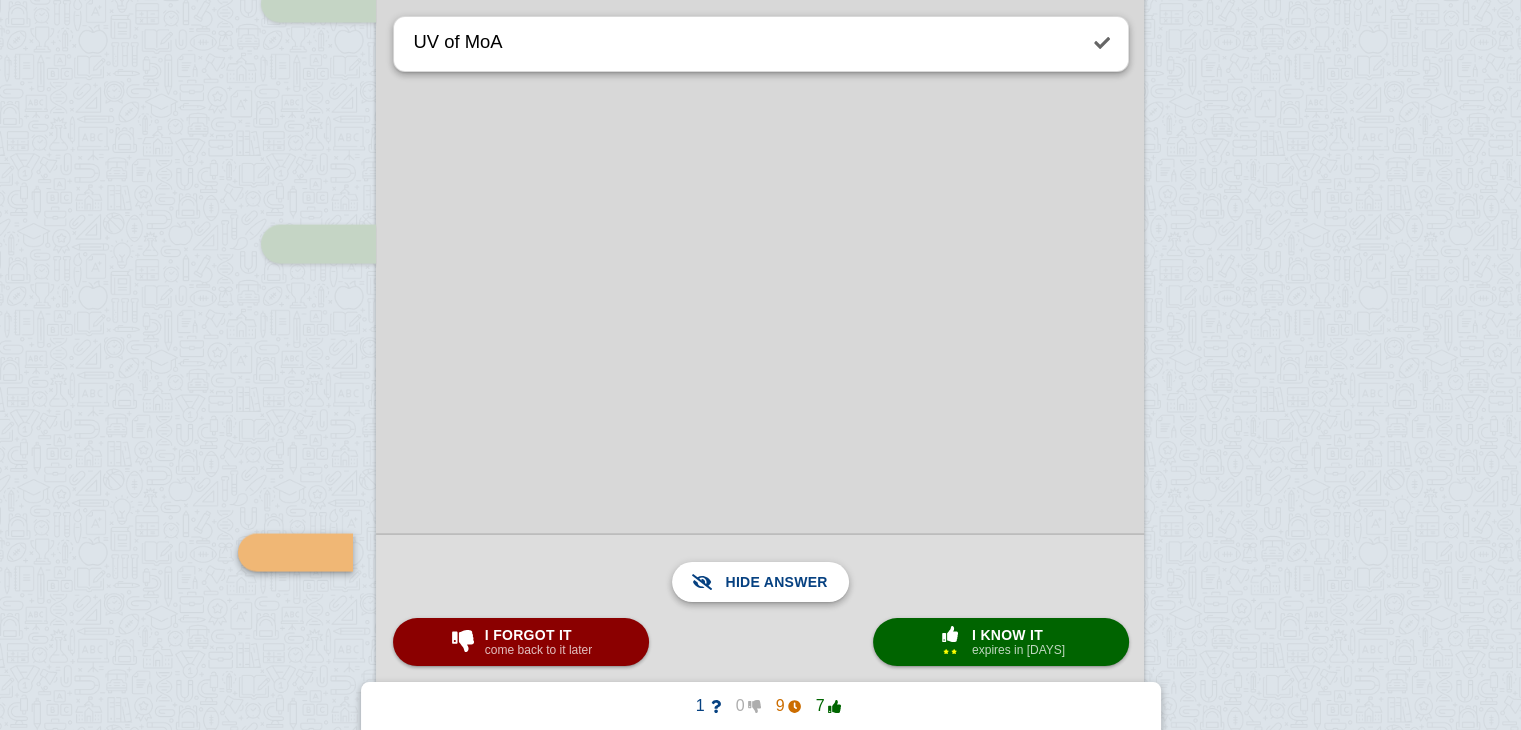 click on "Show answer" at bounding box center [772, 582] 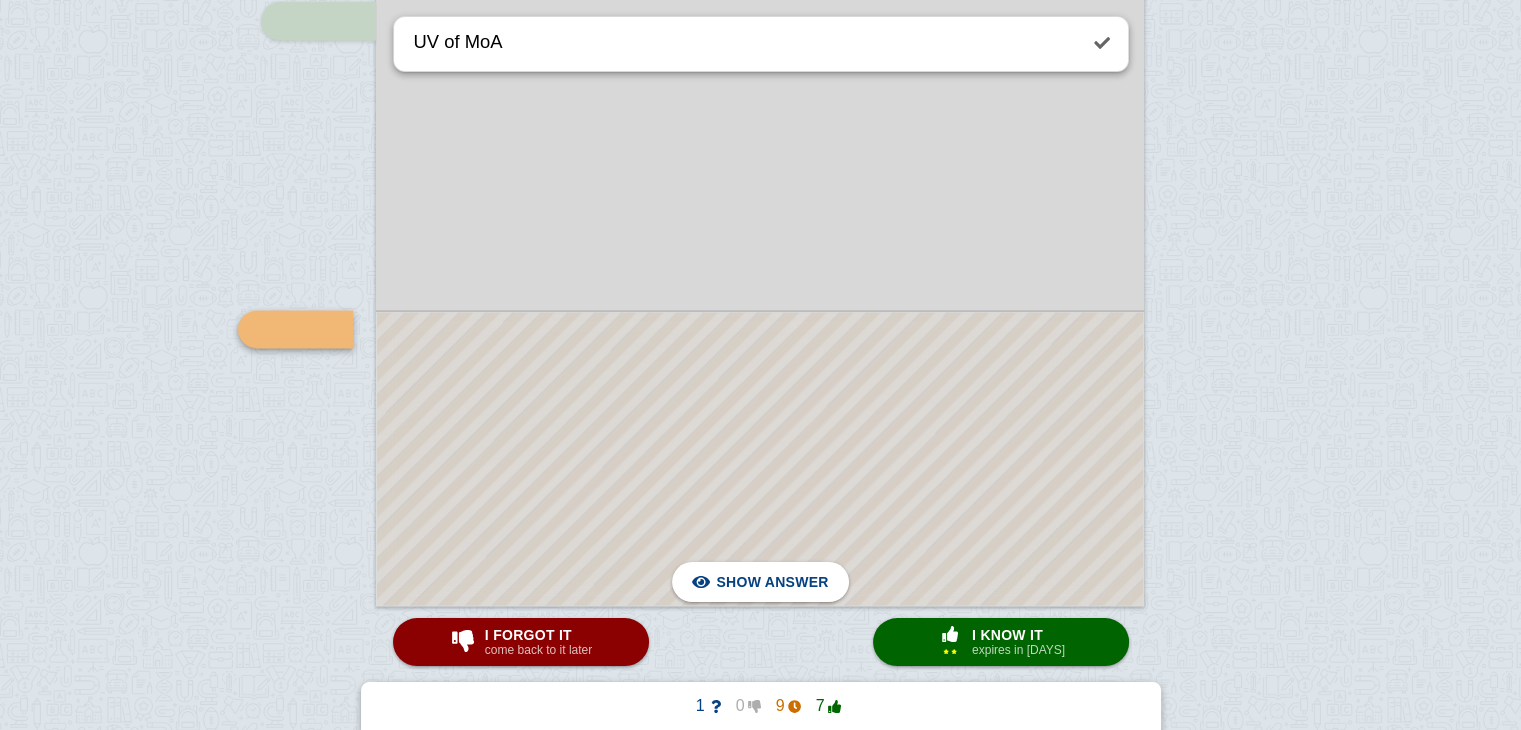 scroll, scrollTop: 49577, scrollLeft: 0, axis: vertical 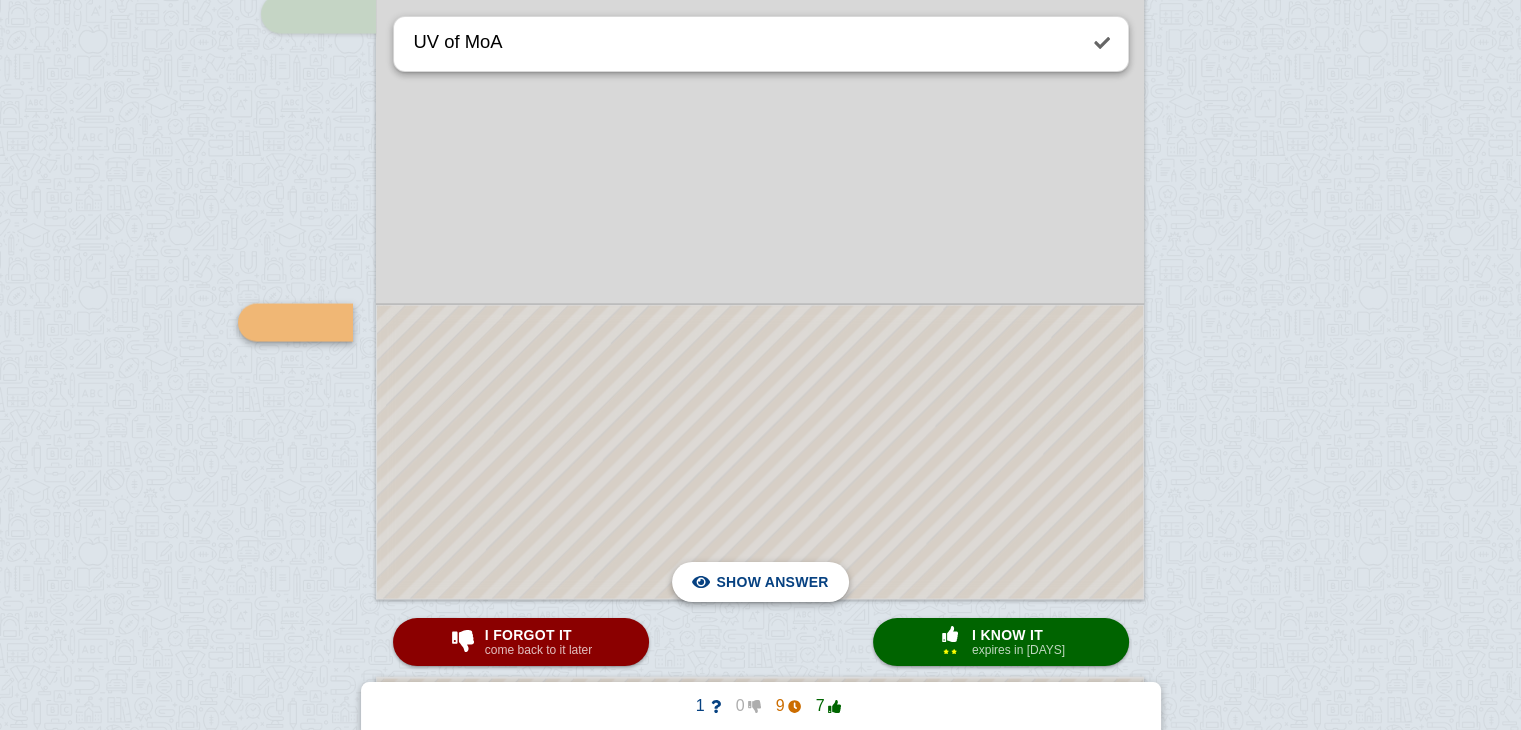 click on "Hide answer" at bounding box center [776, 582] 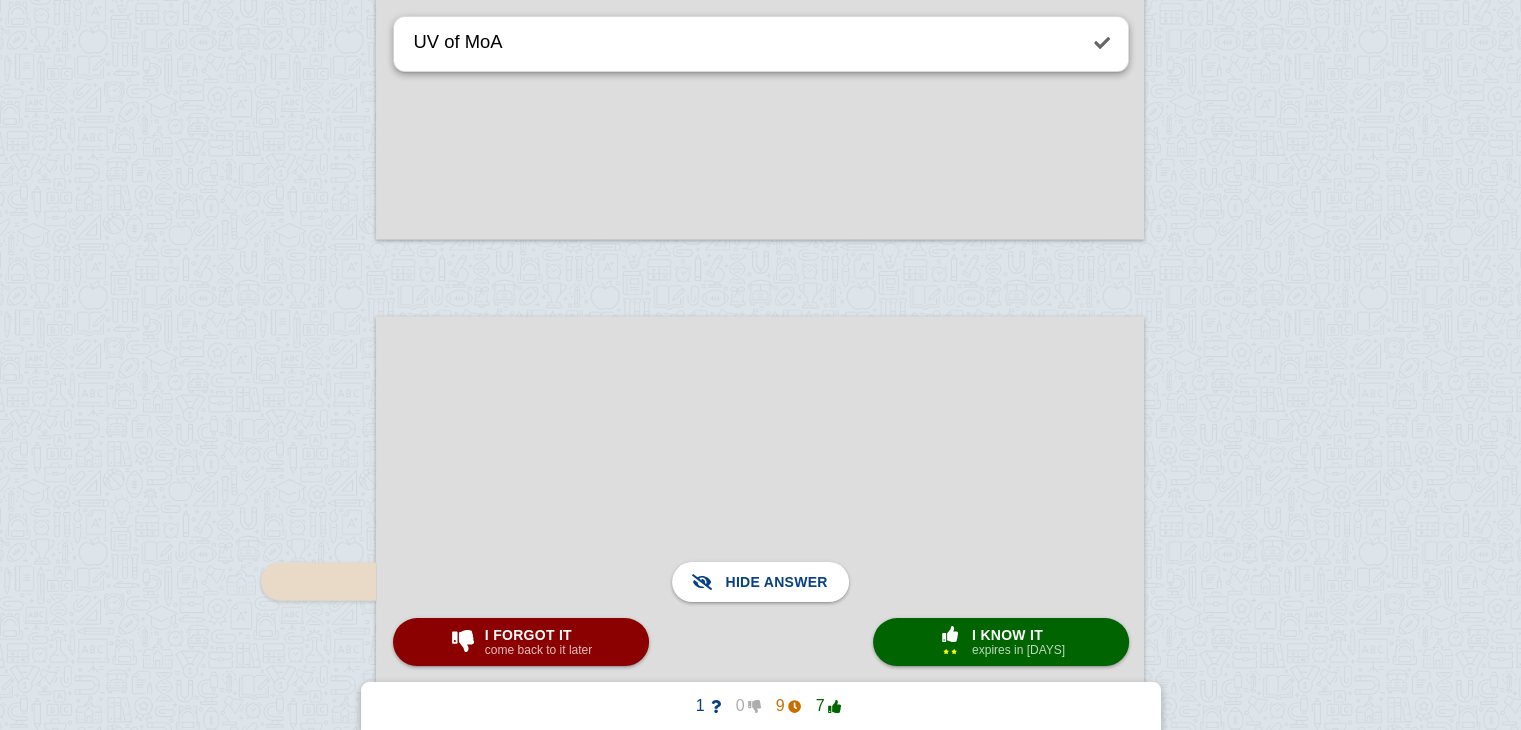 scroll, scrollTop: 49939, scrollLeft: 0, axis: vertical 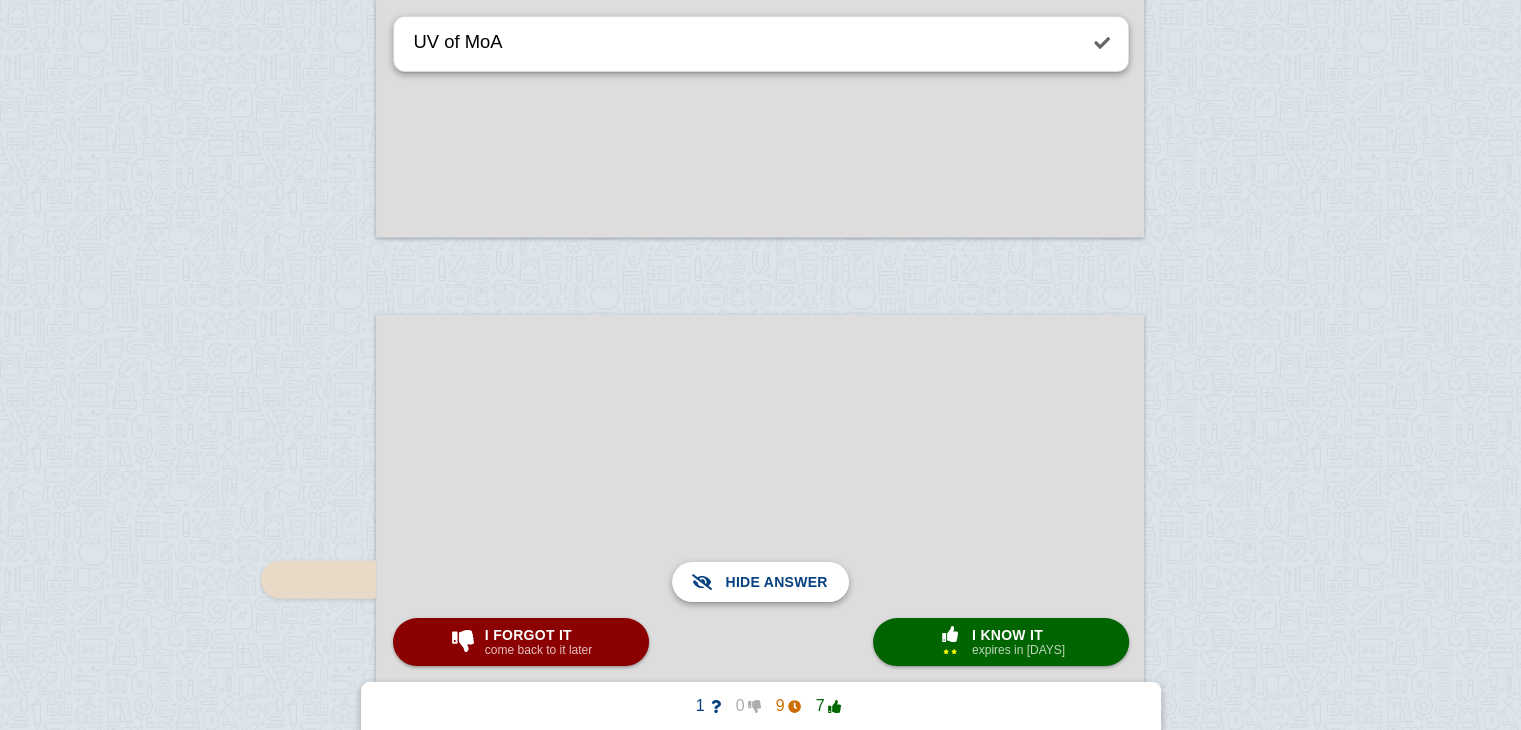 click on "Show answer" at bounding box center (772, 582) 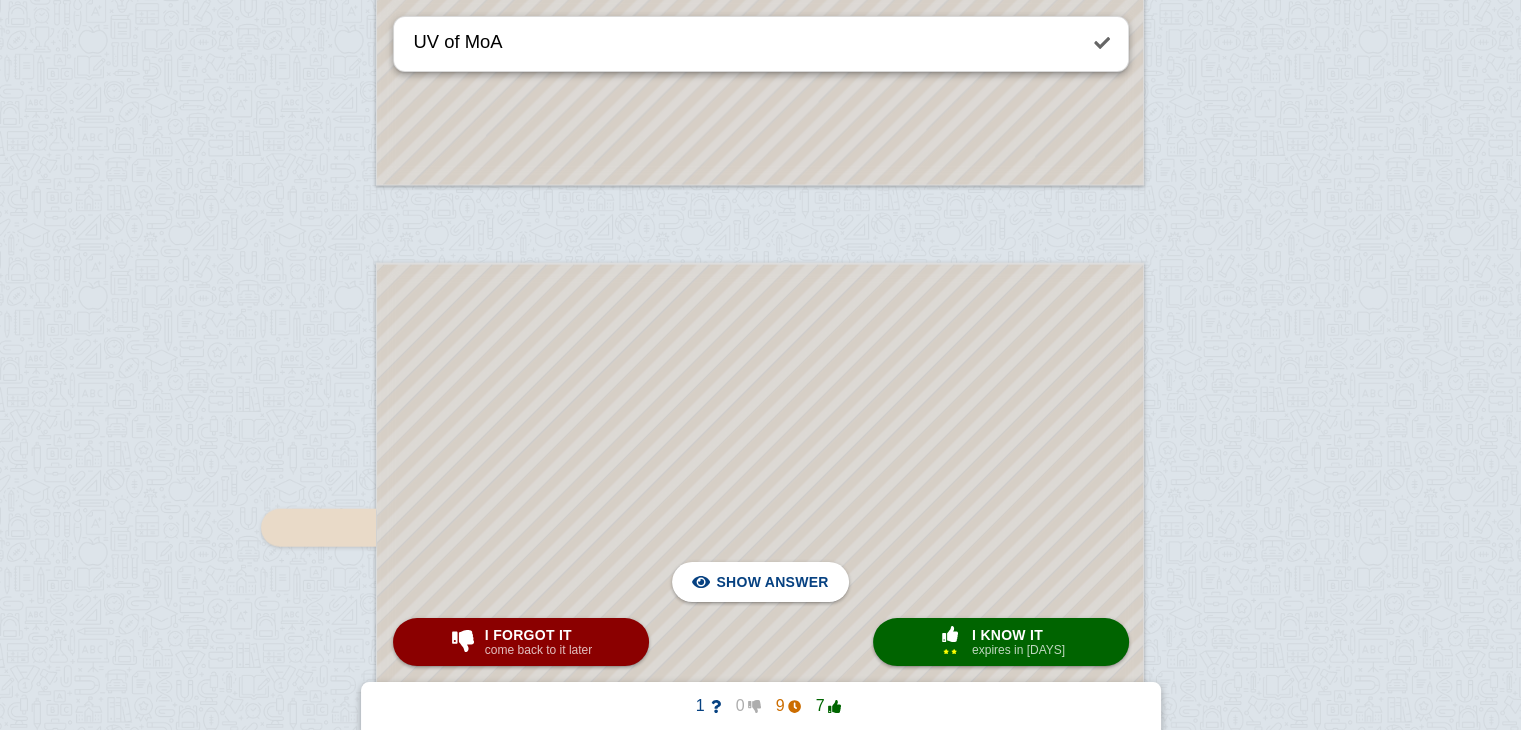 scroll, scrollTop: 50002, scrollLeft: 0, axis: vertical 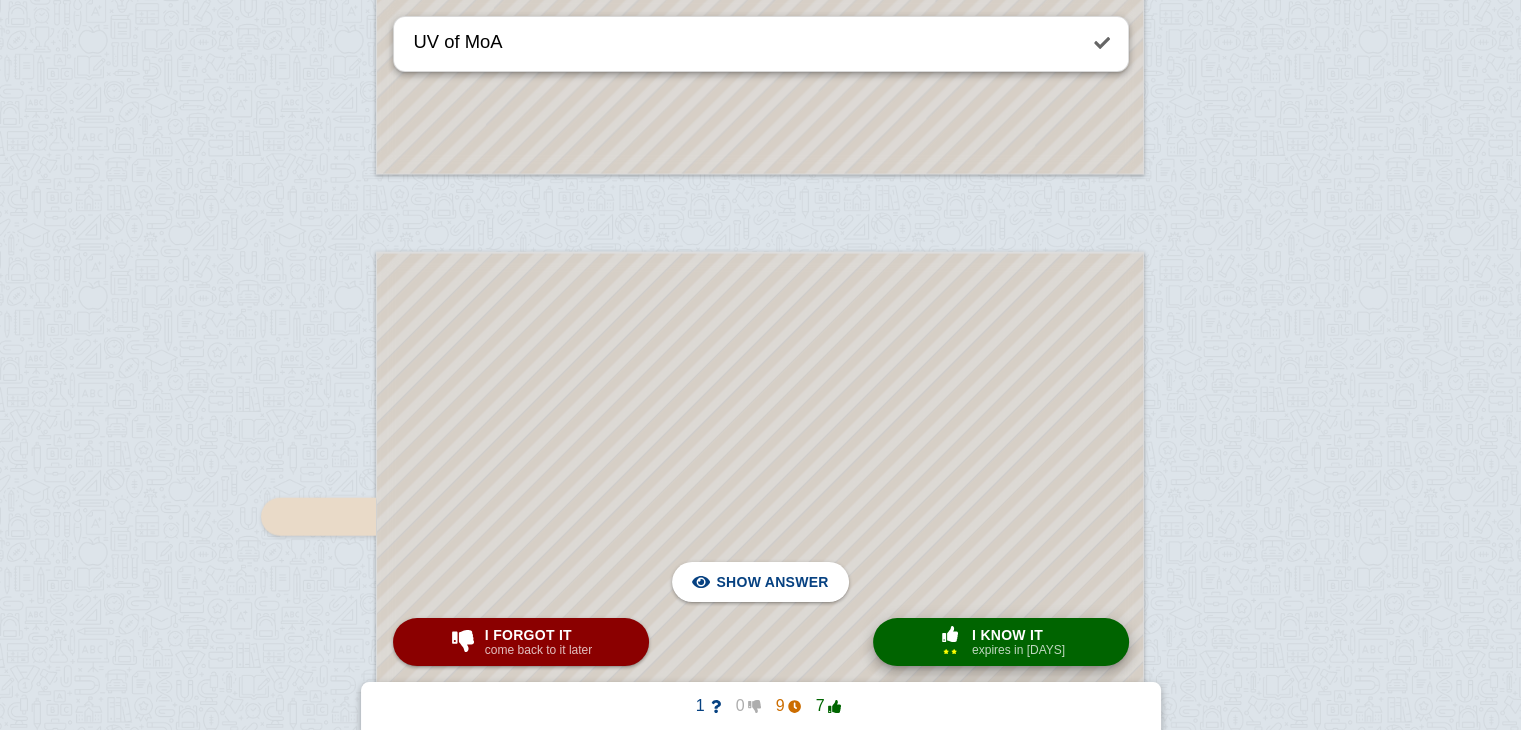 click on "expires in [DAYS]" at bounding box center (1018, 650) 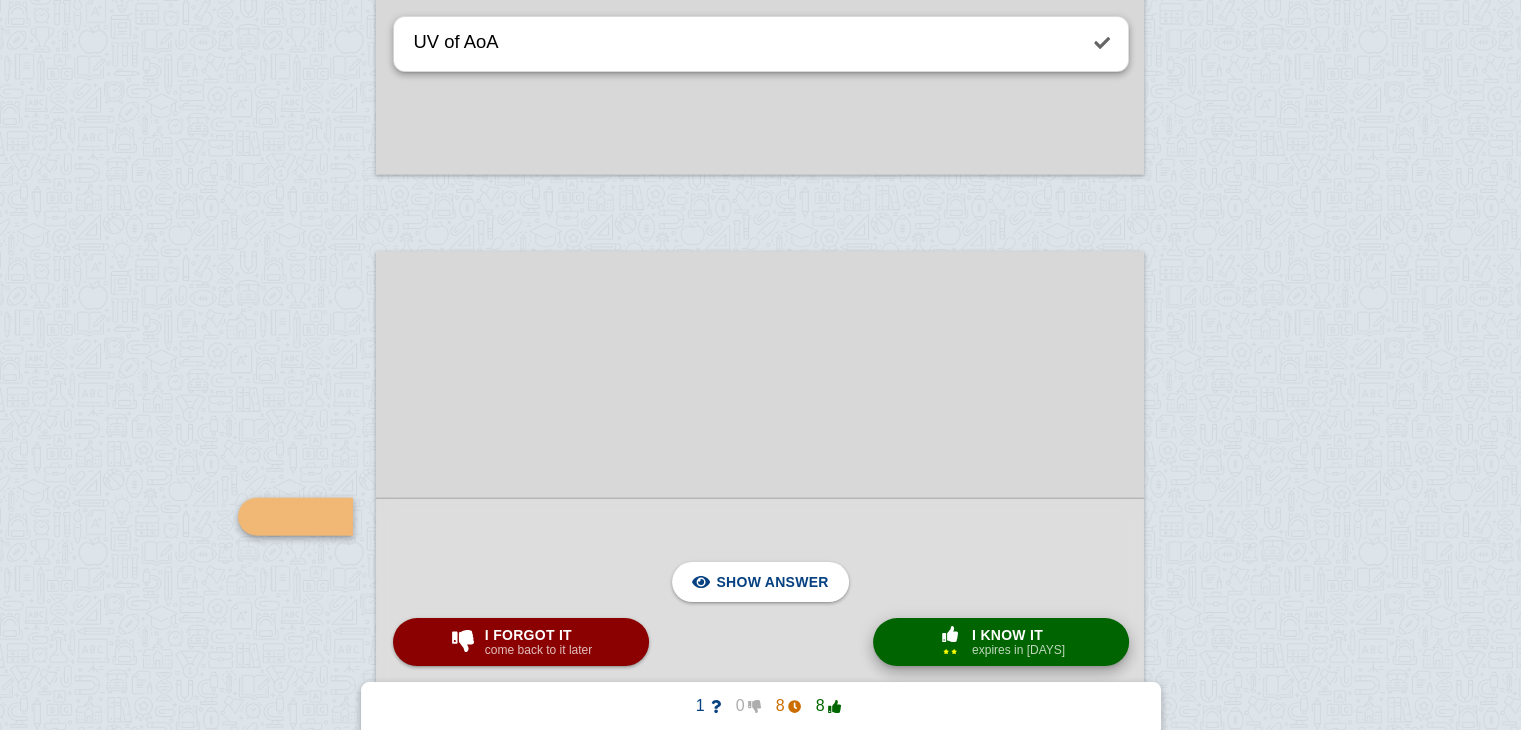 scroll, scrollTop: 50258, scrollLeft: 0, axis: vertical 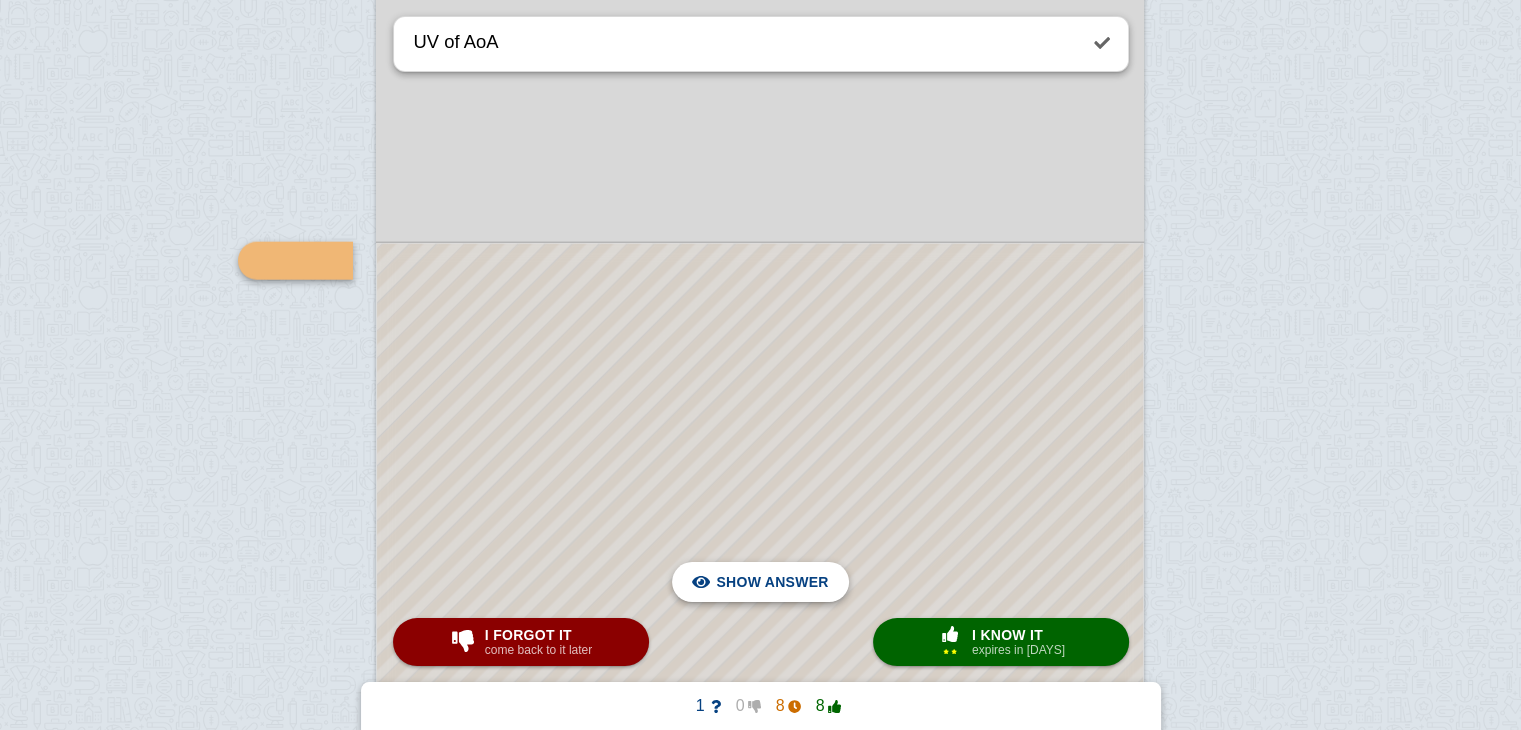 click on "Hide answer" at bounding box center [776, 582] 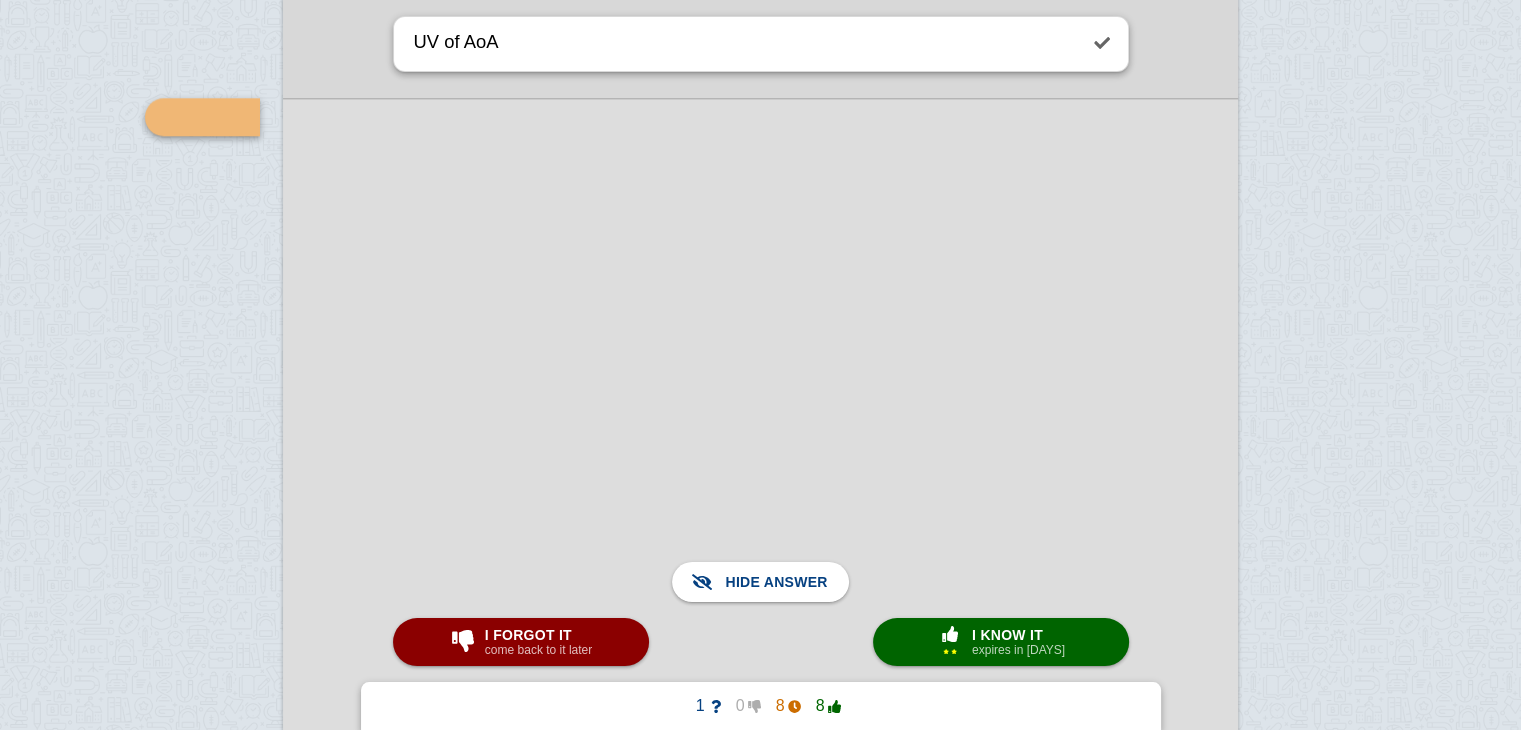 scroll, scrollTop: 62672, scrollLeft: 0, axis: vertical 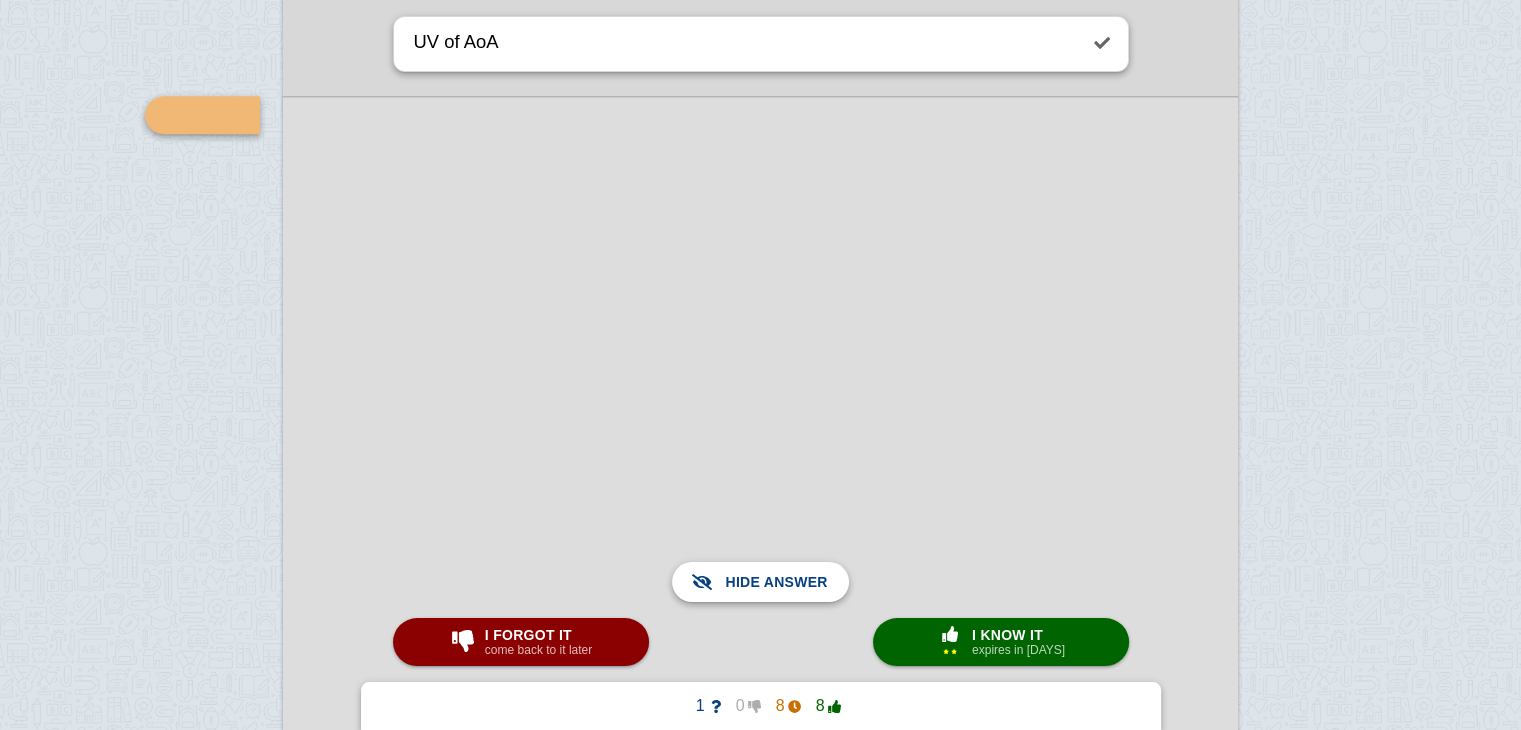 click on "Show answer" at bounding box center (772, 582) 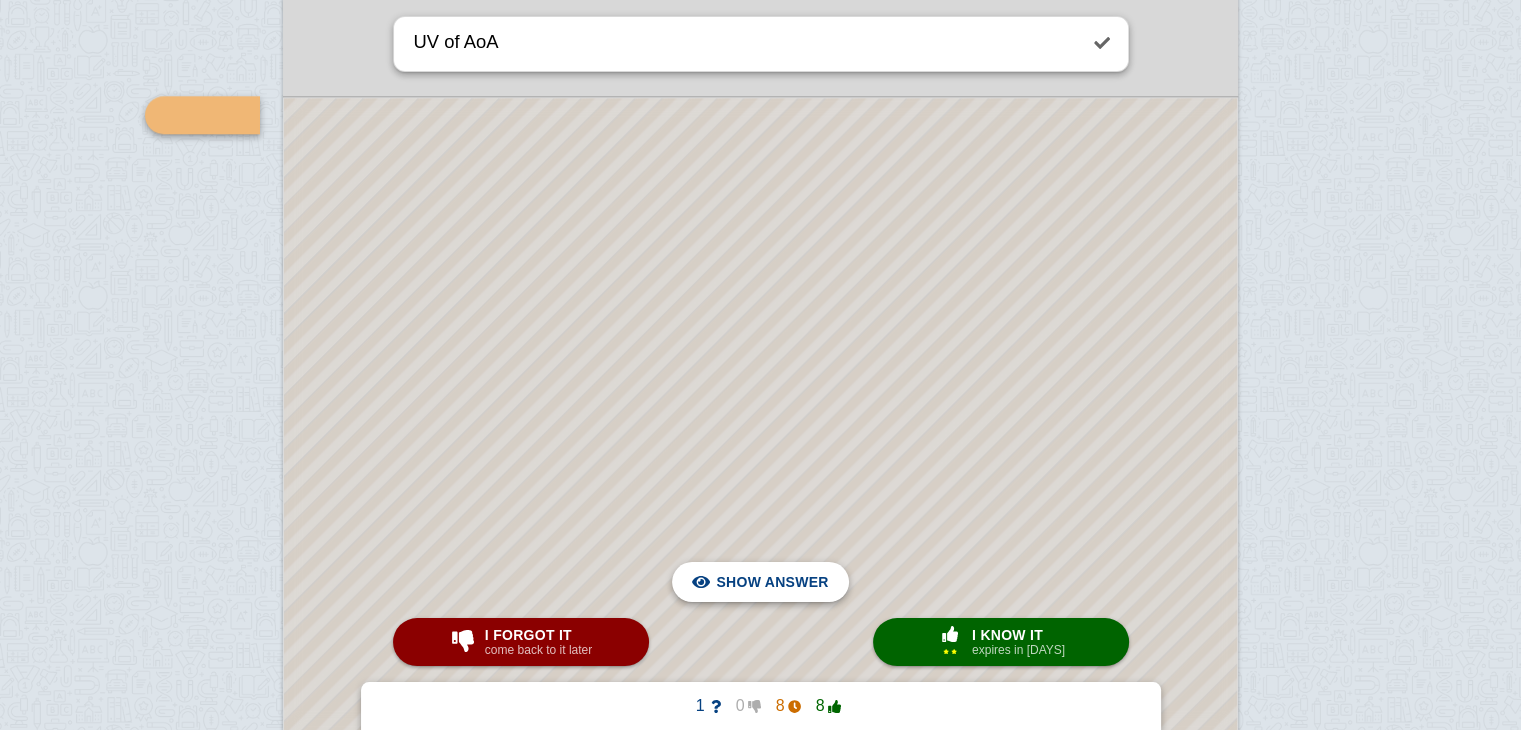 click on "Hide answer" at bounding box center [776, 582] 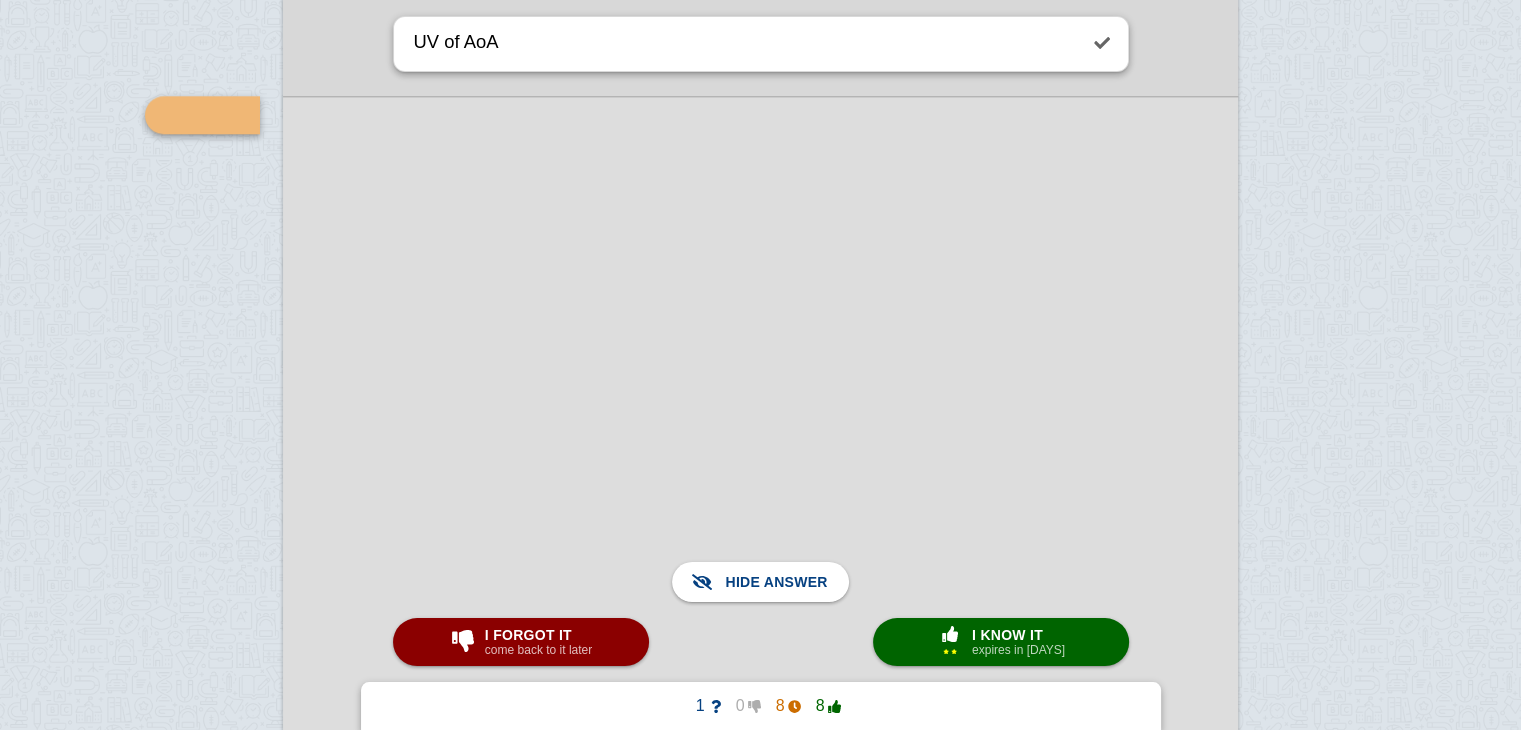 click at bounding box center [760, 570] 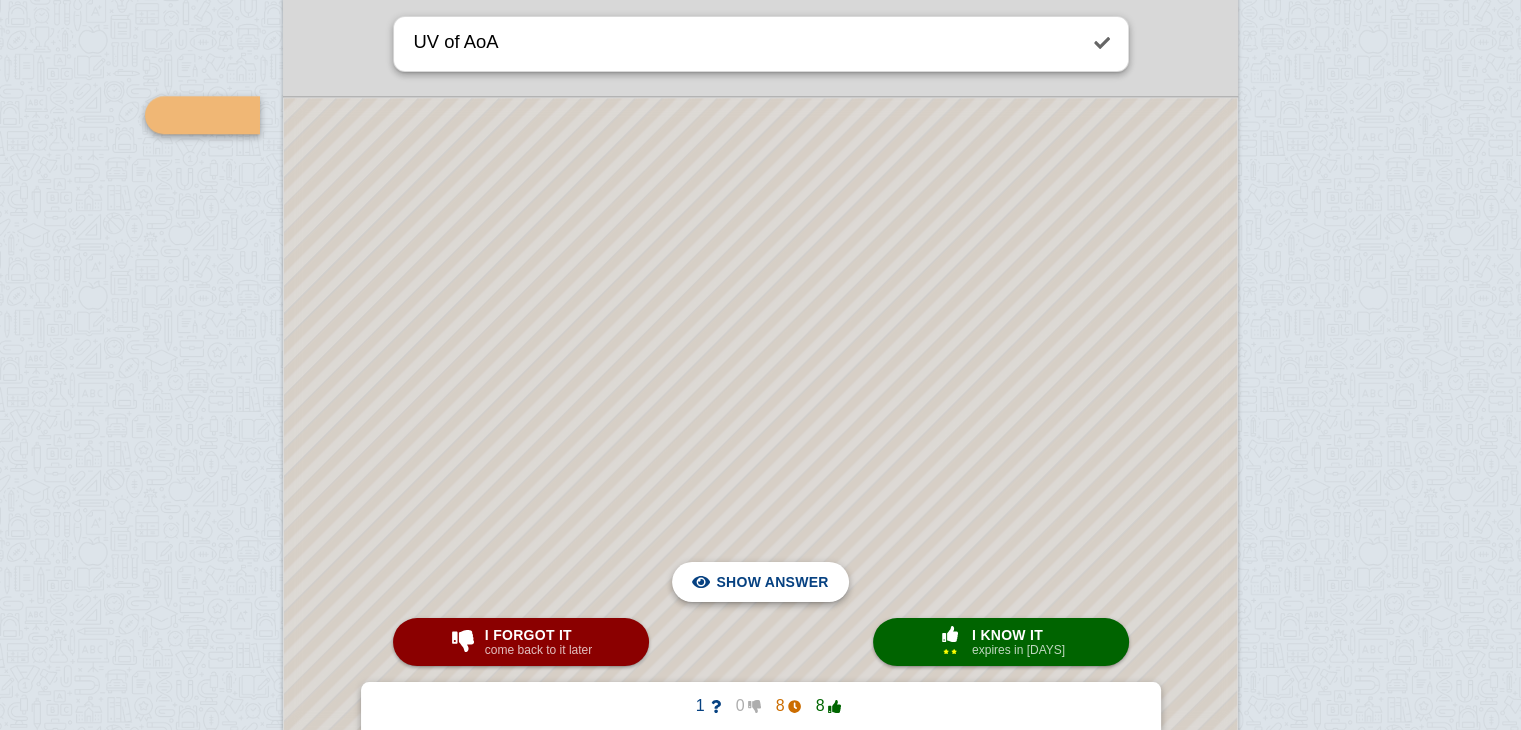 click on "Hide answer" at bounding box center [776, 582] 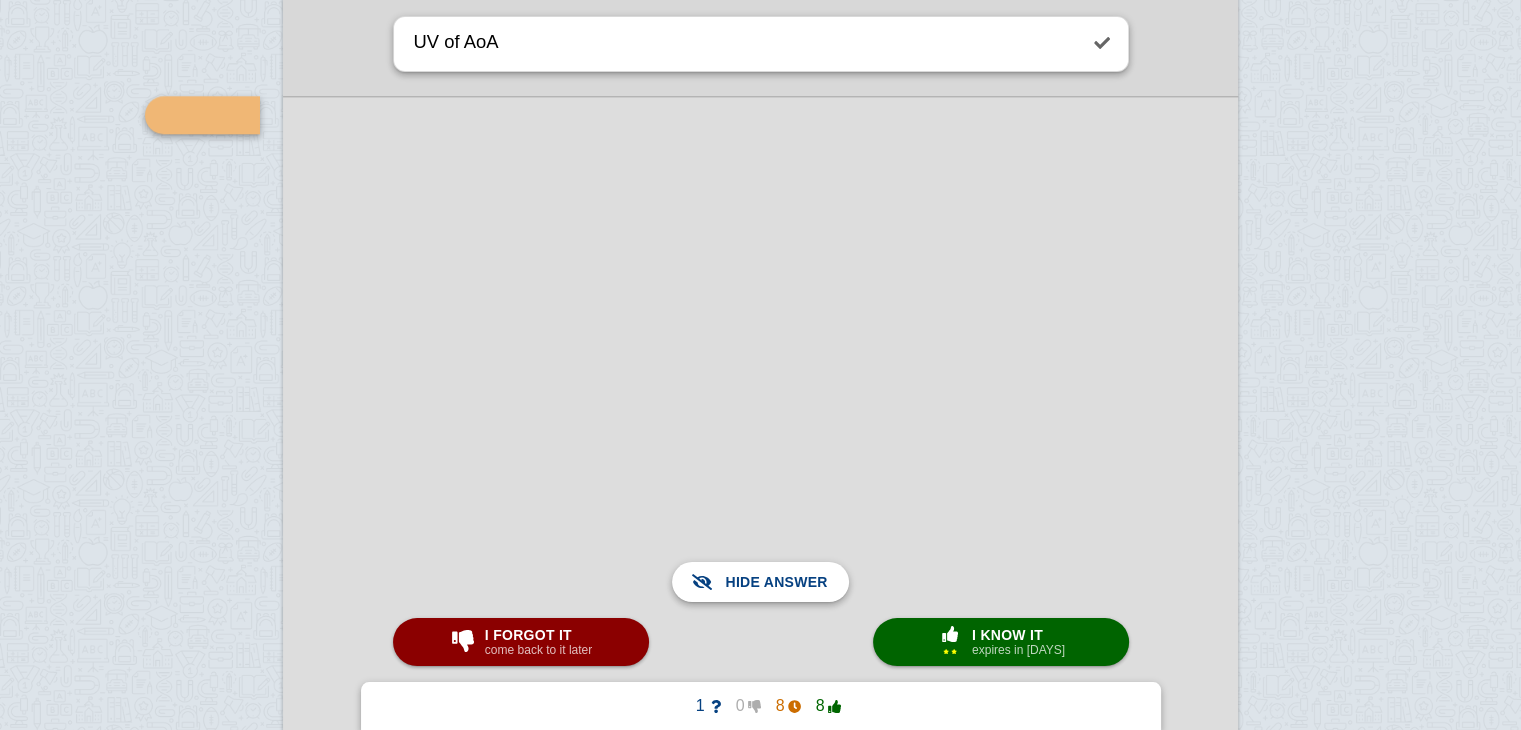 click on "Show answer" at bounding box center (772, 582) 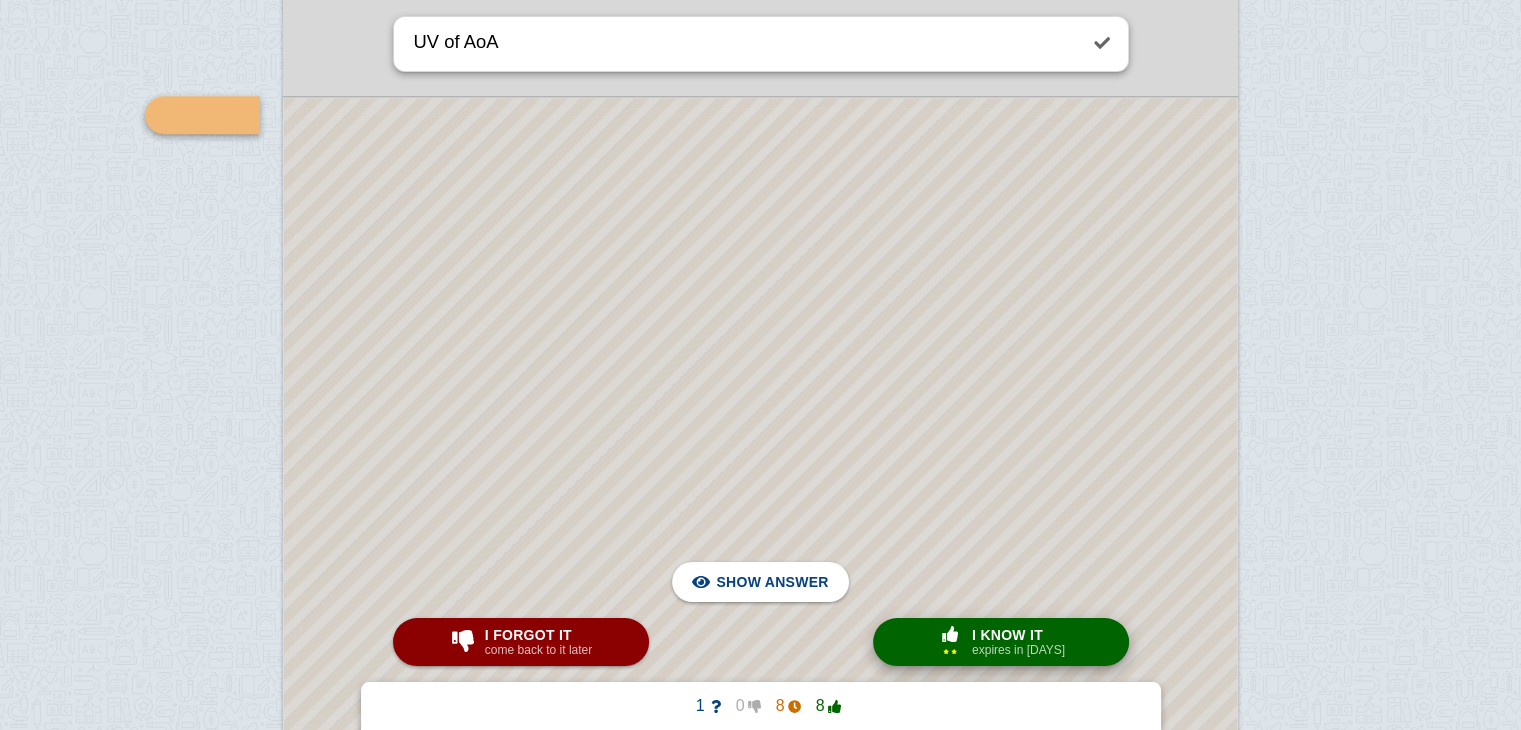 click on "expires in [DAYS]" at bounding box center (1018, 650) 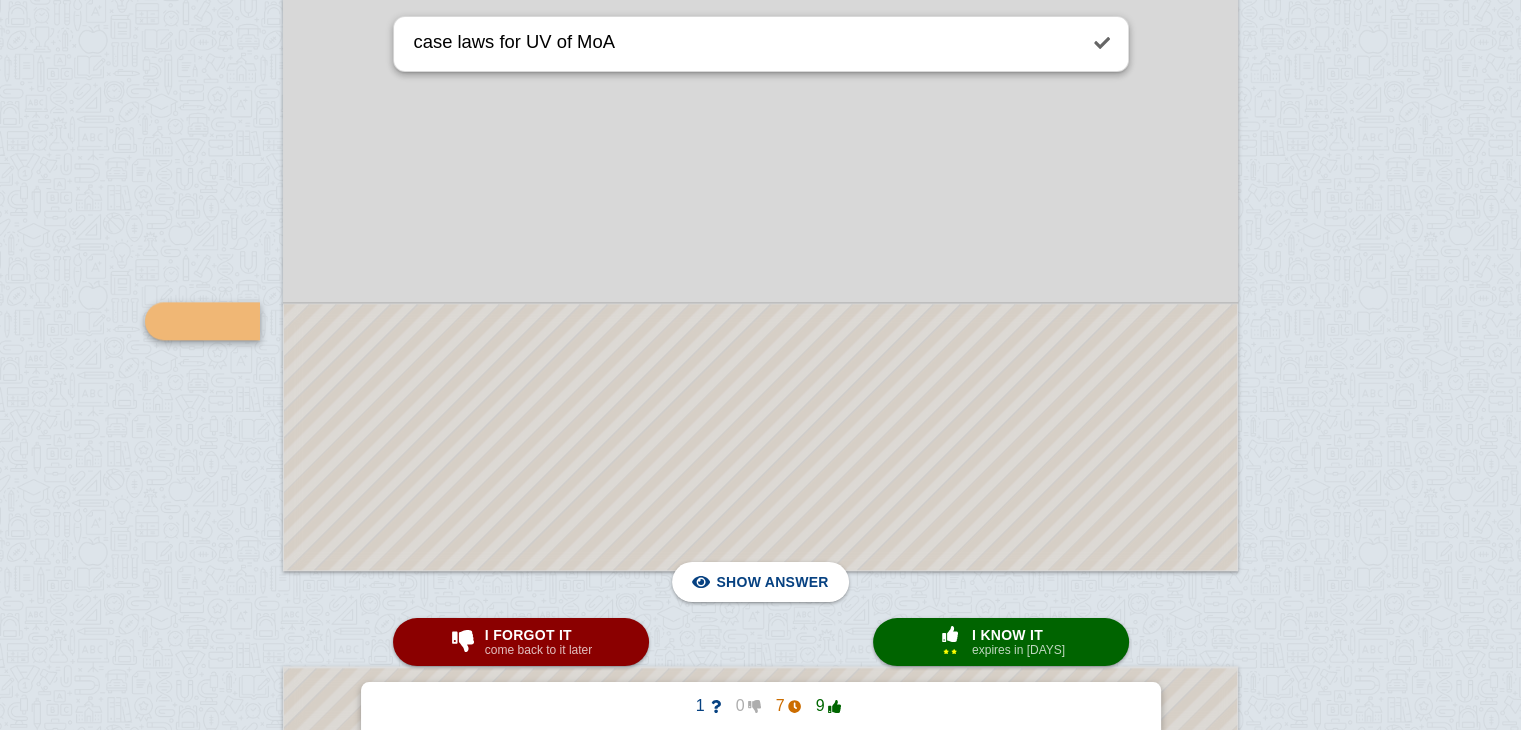 scroll, scrollTop: 63146, scrollLeft: 0, axis: vertical 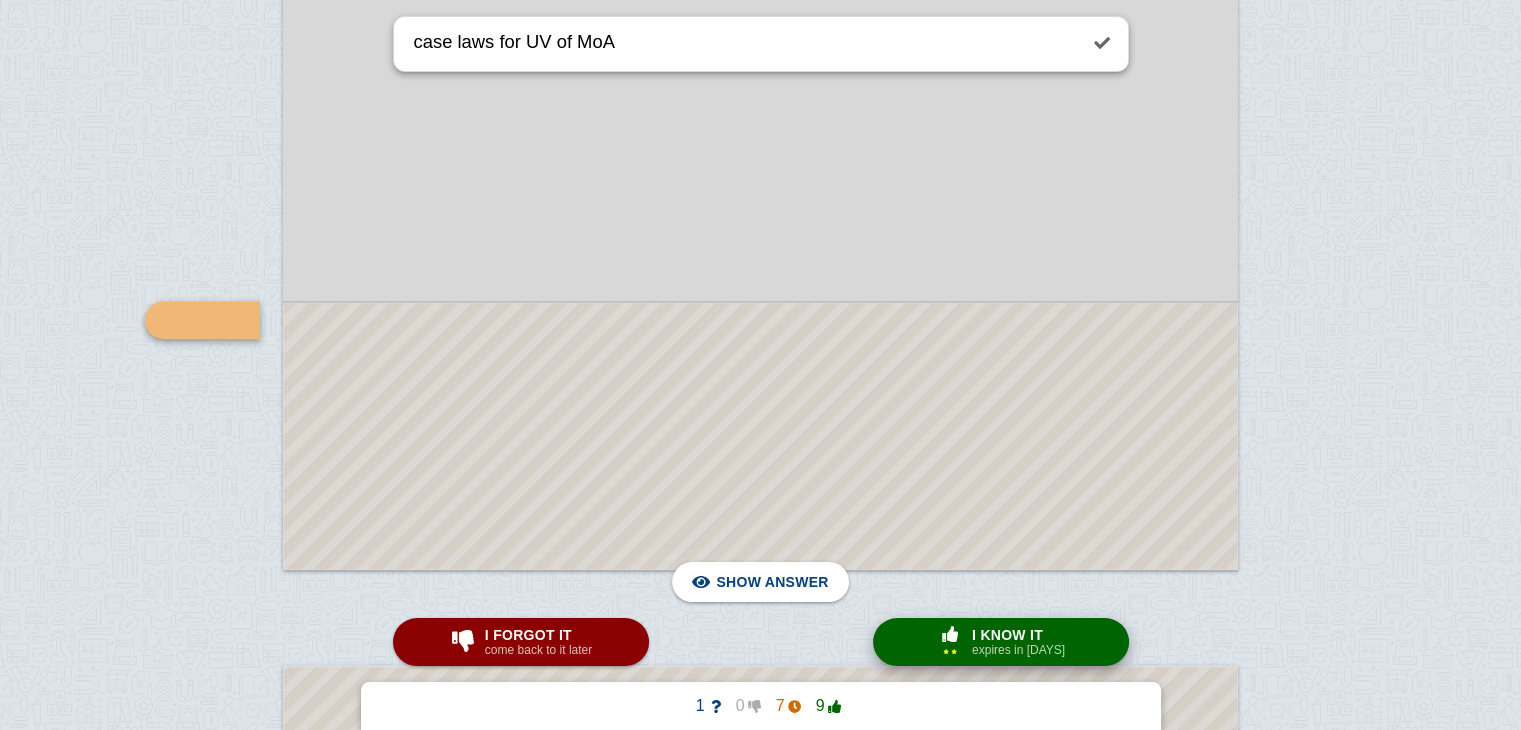 click on "I know it" at bounding box center [1018, 635] 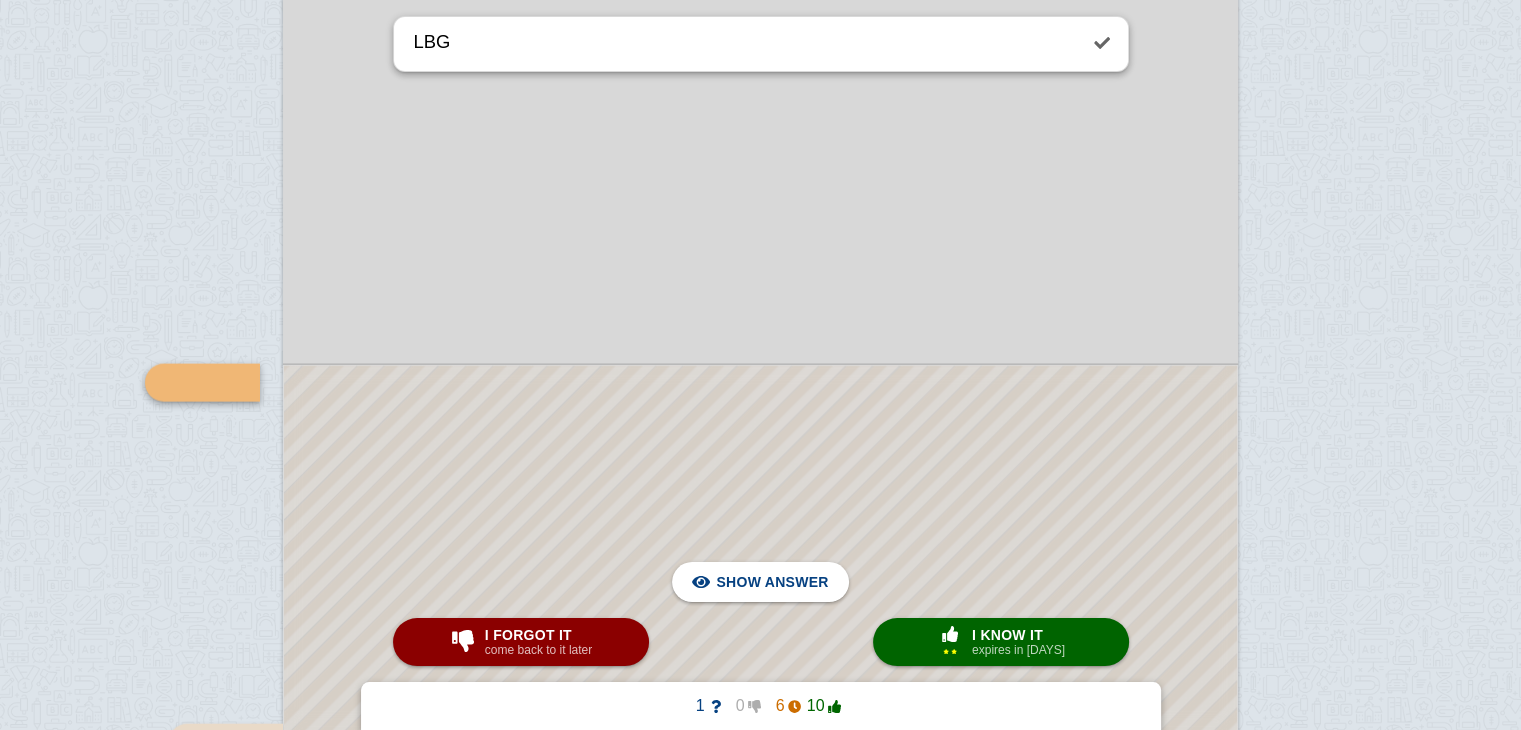 scroll, scrollTop: 65193, scrollLeft: 0, axis: vertical 